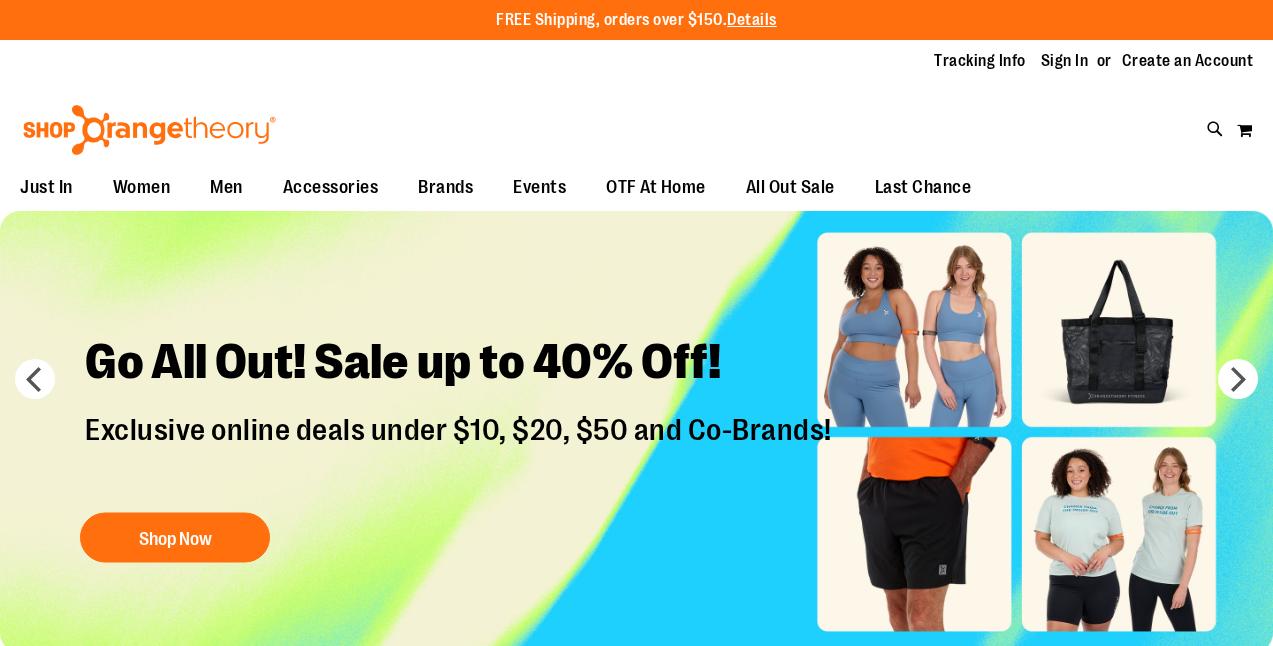 scroll, scrollTop: 0, scrollLeft: 0, axis: both 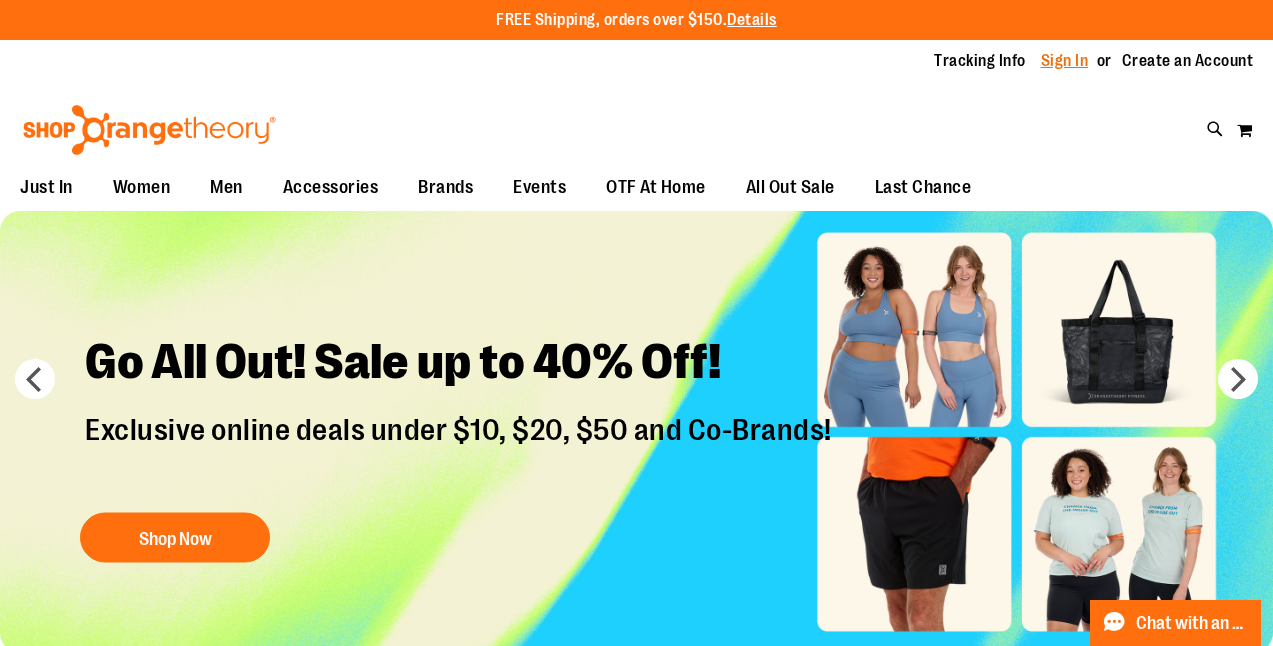 type on "**********" 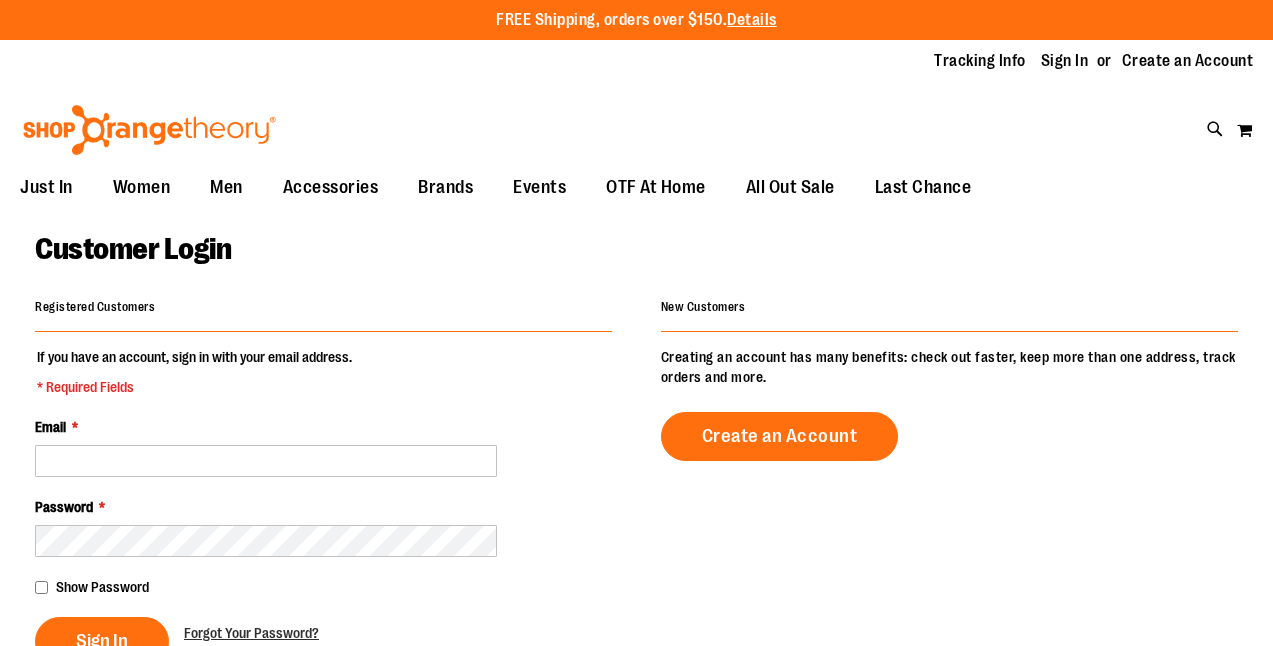 scroll, scrollTop: 0, scrollLeft: 0, axis: both 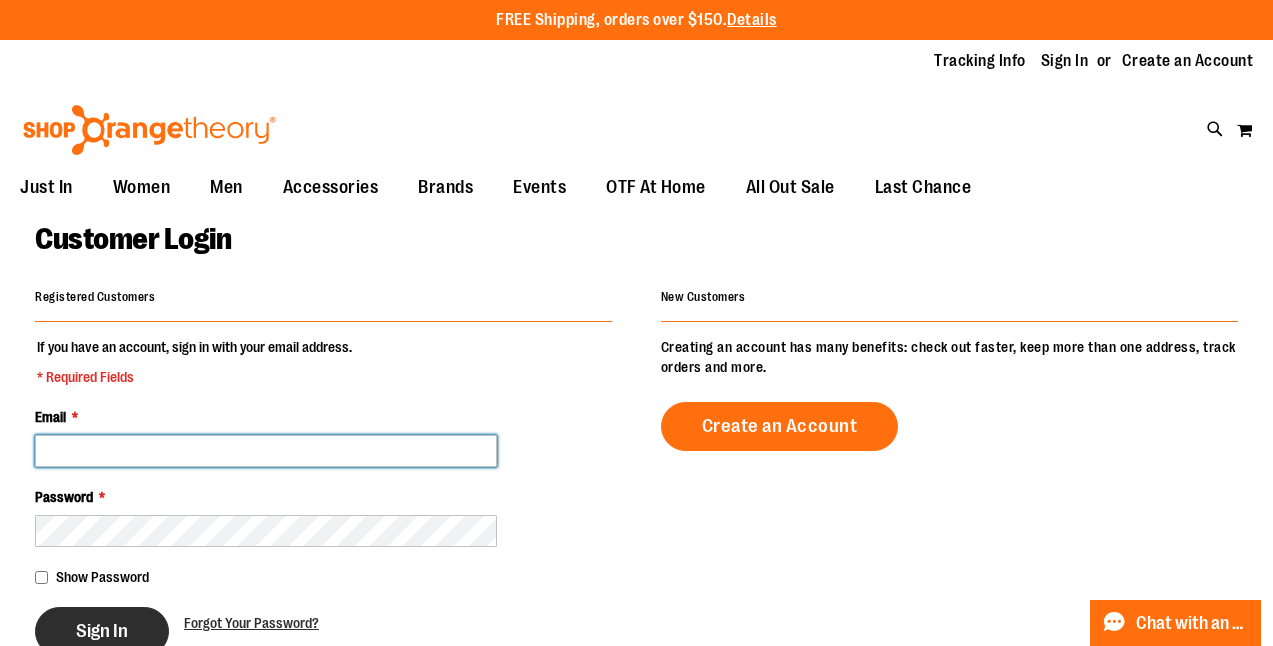 type on "**********" 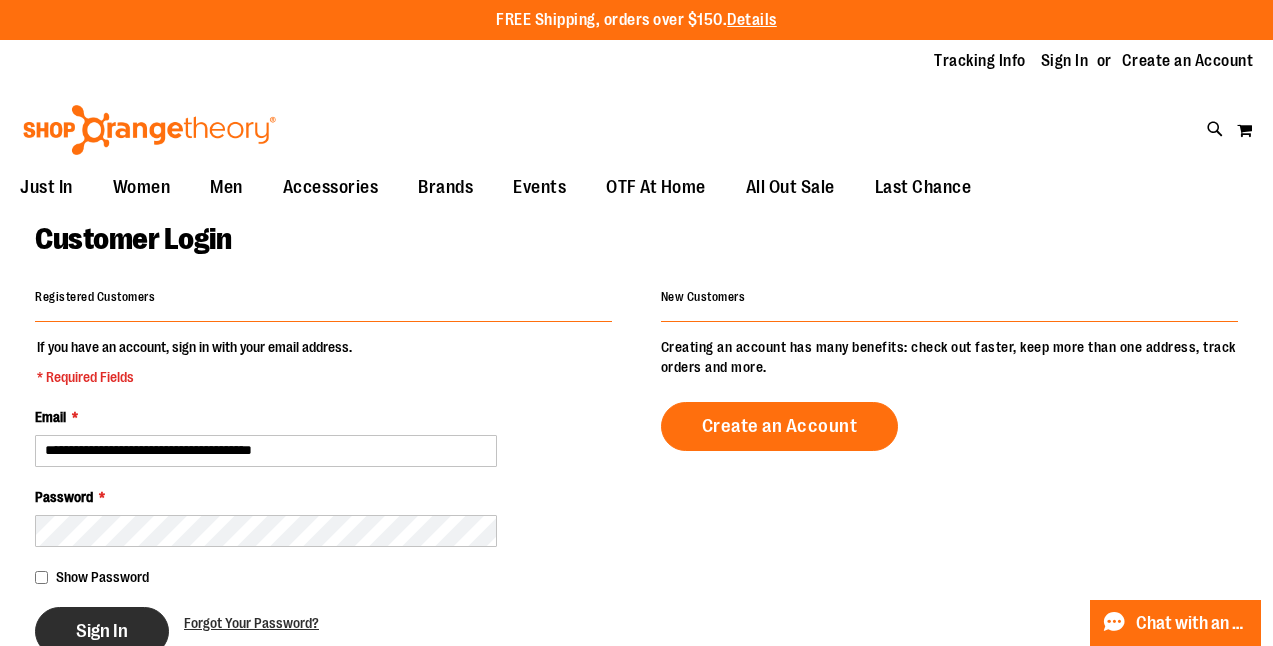 type on "**********" 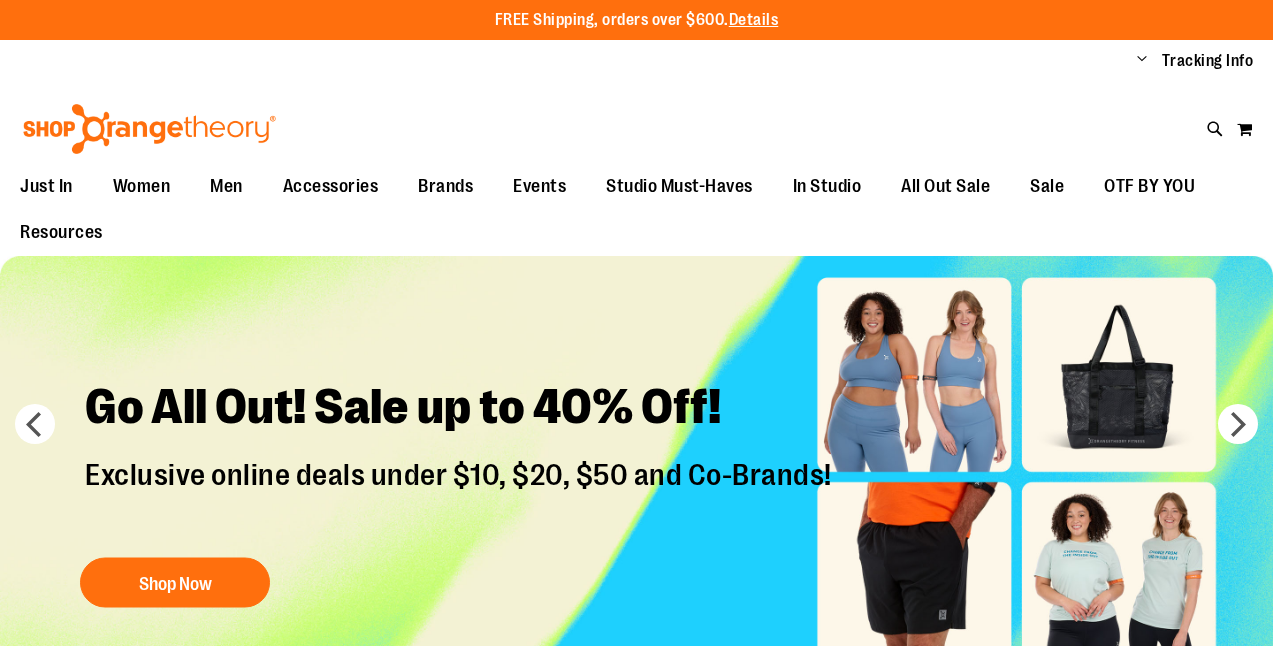 scroll, scrollTop: 0, scrollLeft: 0, axis: both 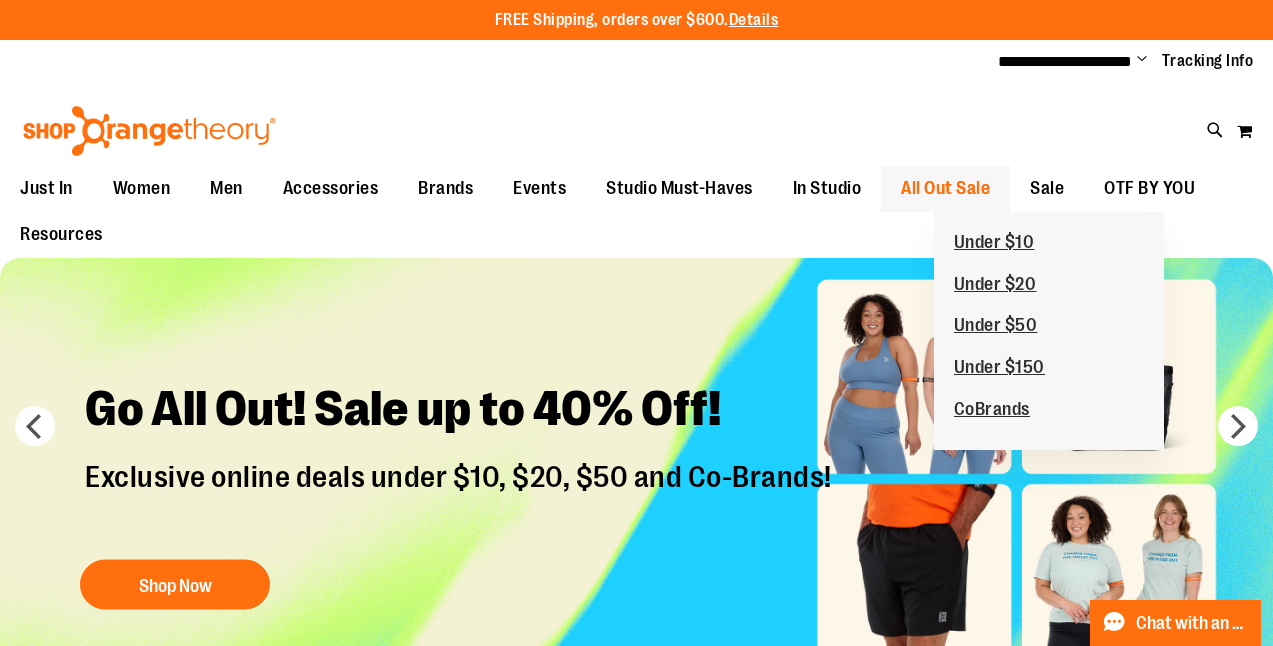 type on "**********" 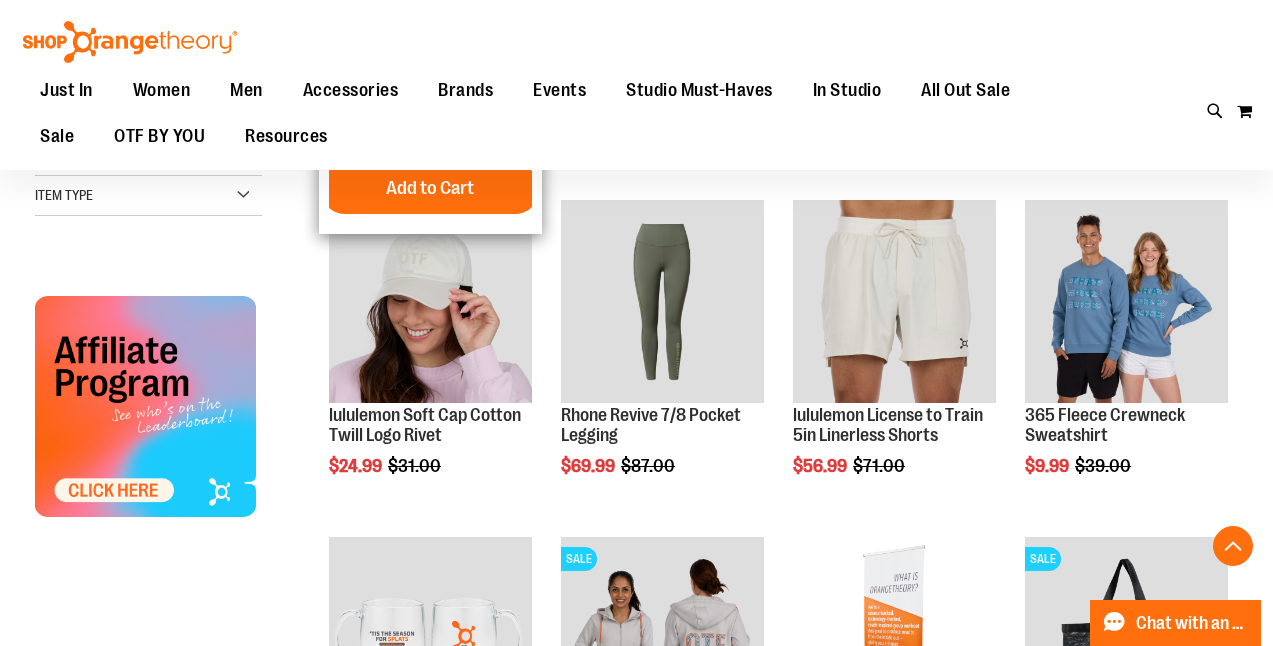 scroll, scrollTop: 581, scrollLeft: 0, axis: vertical 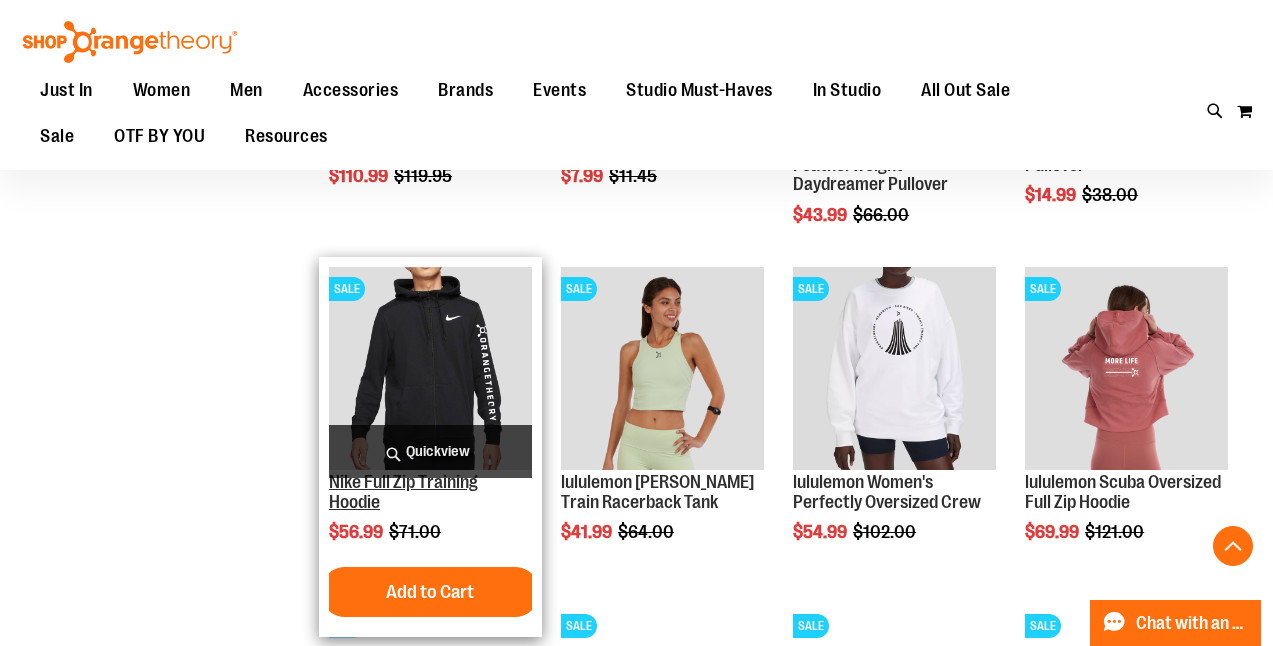 type on "**********" 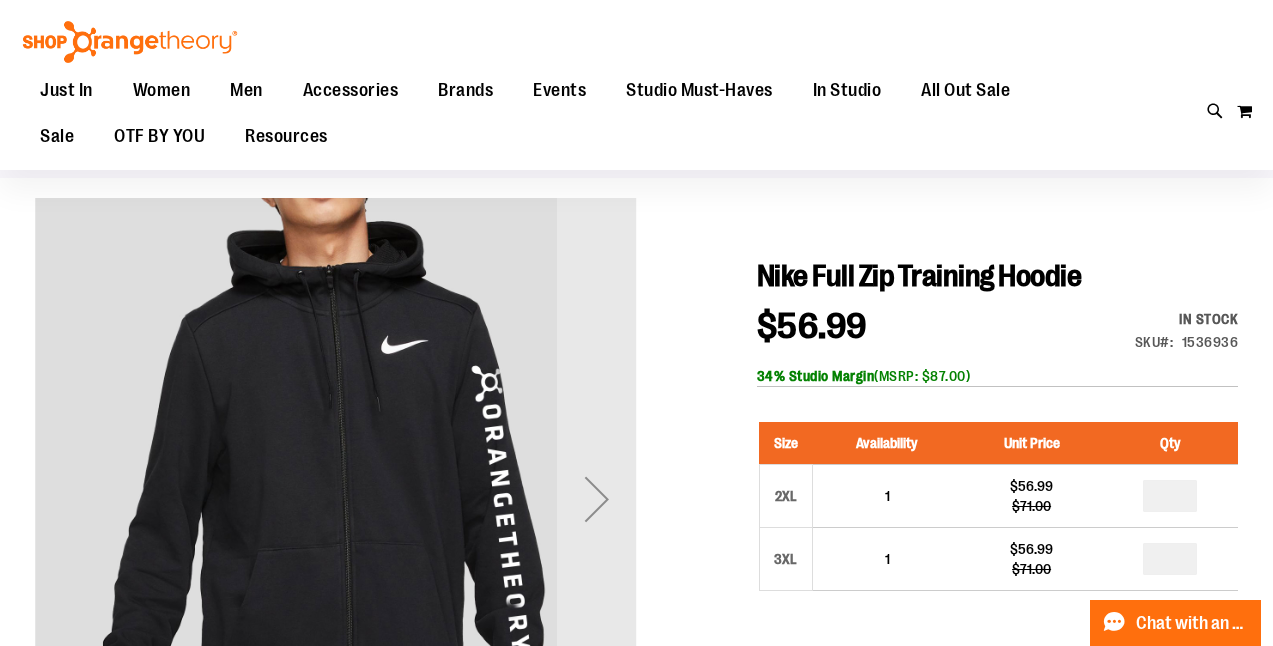 scroll, scrollTop: 128, scrollLeft: 0, axis: vertical 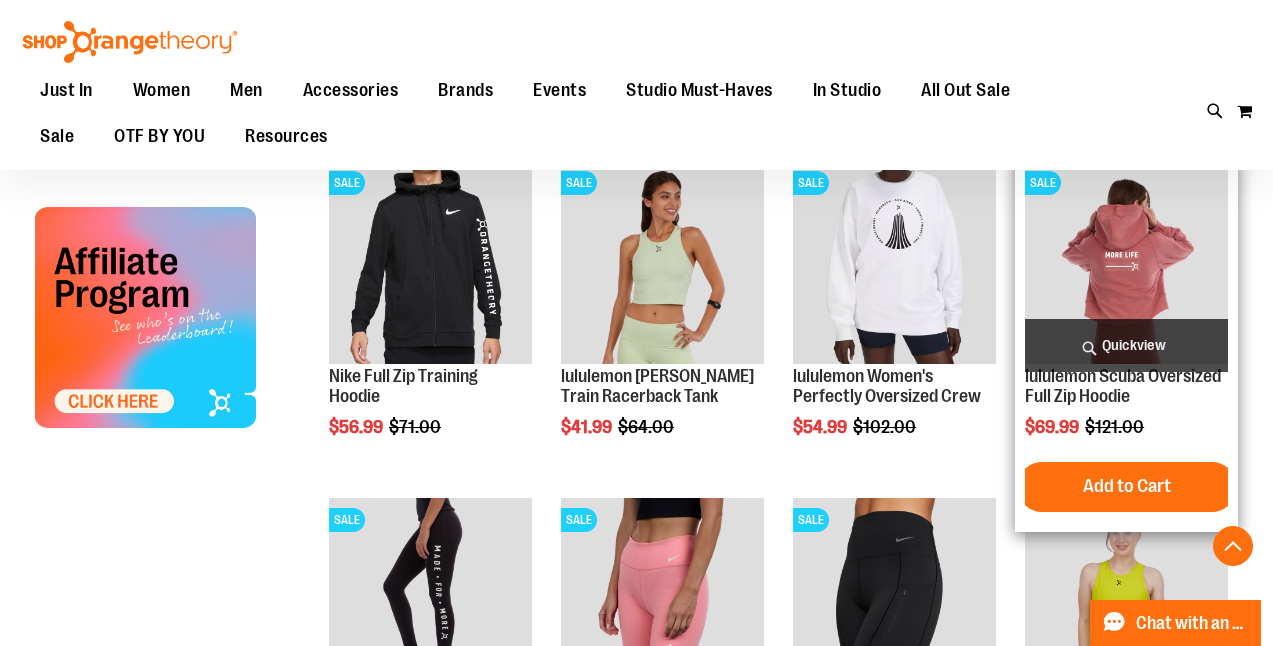 type on "**********" 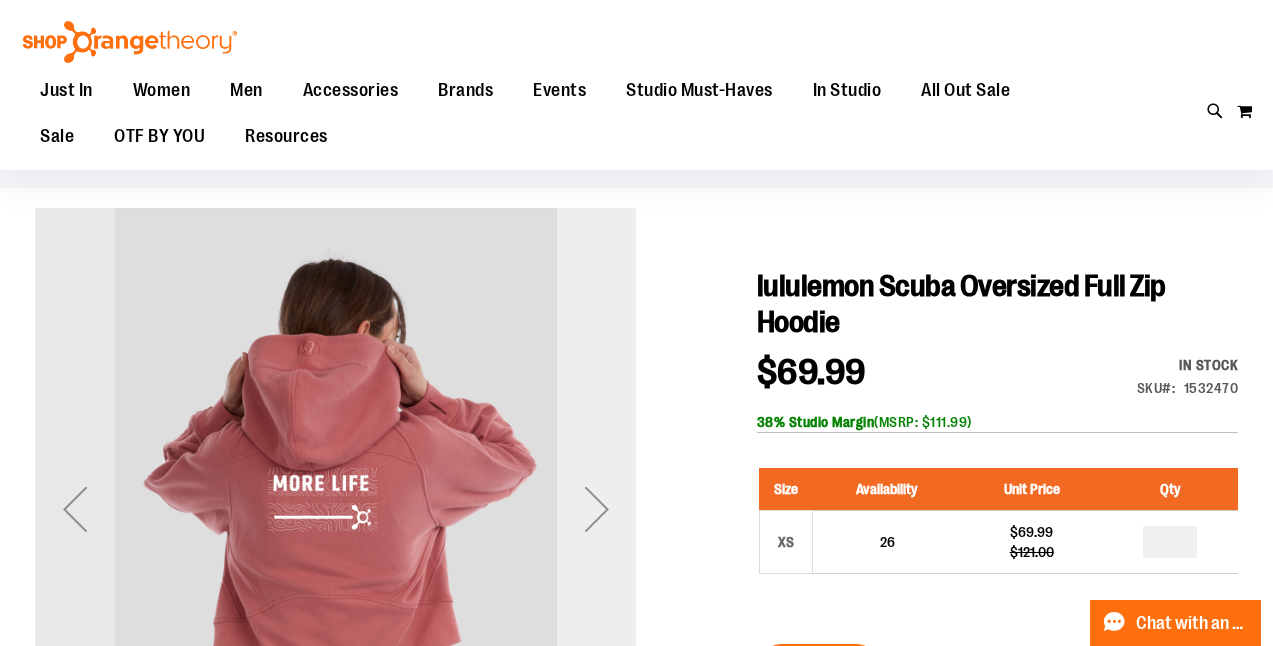 scroll, scrollTop: 122, scrollLeft: 0, axis: vertical 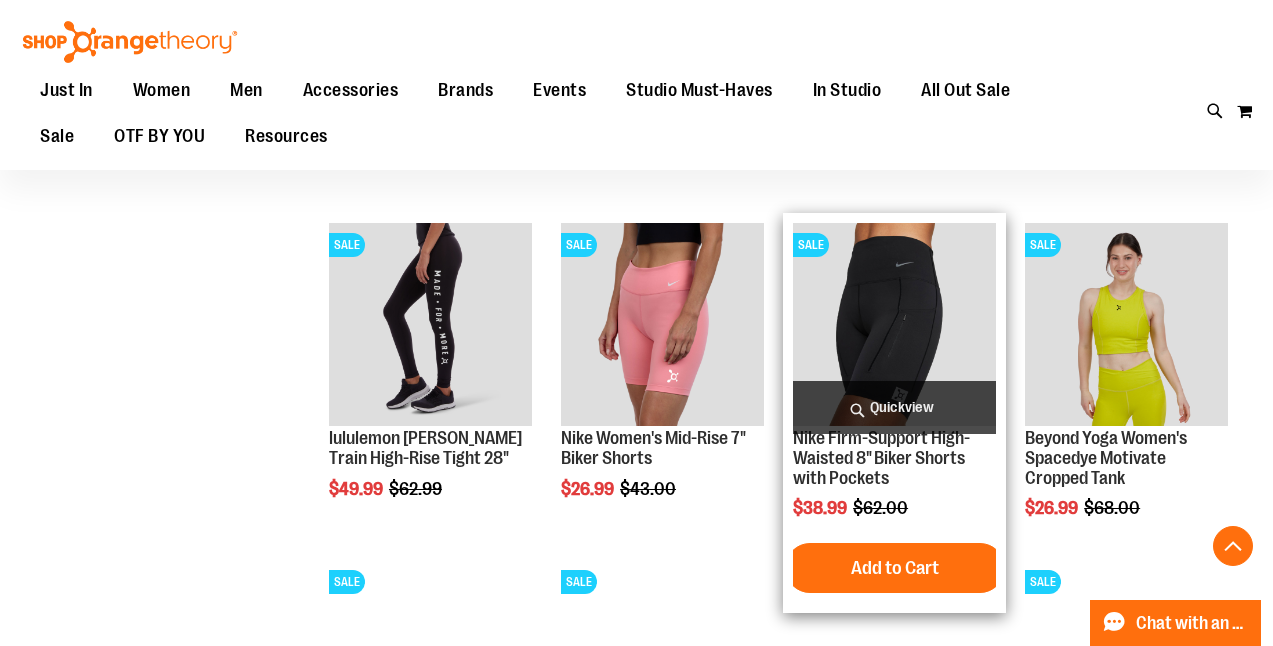 type on "**********" 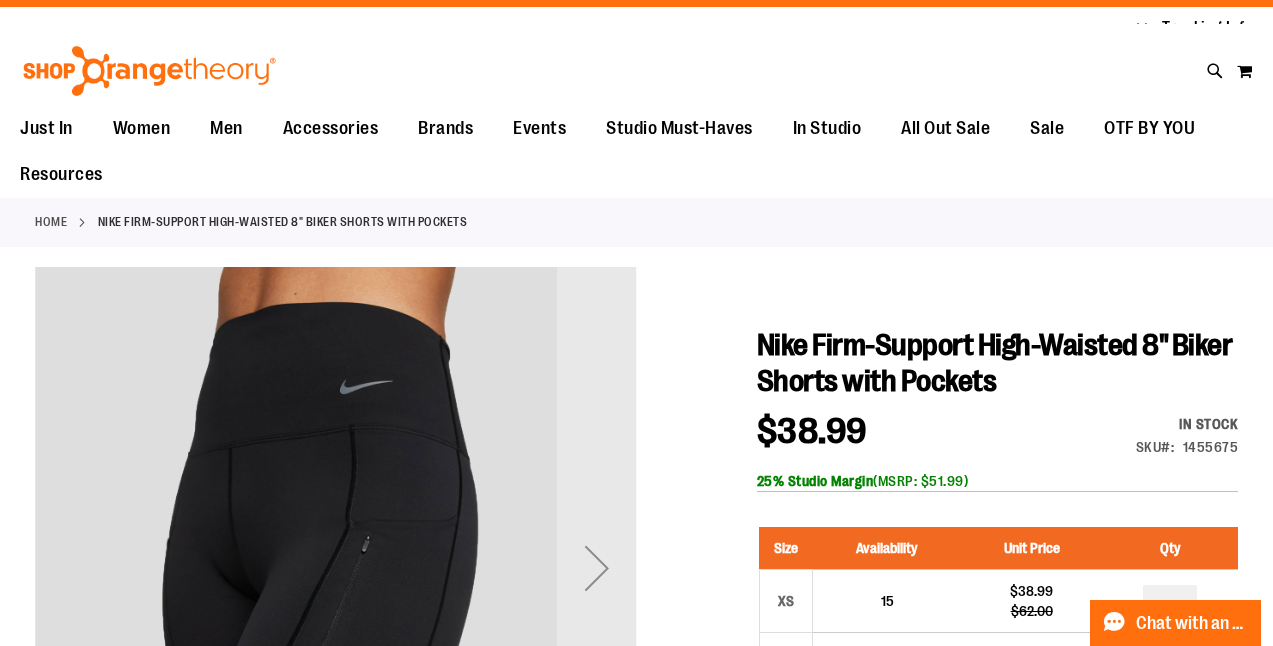 scroll, scrollTop: 0, scrollLeft: 0, axis: both 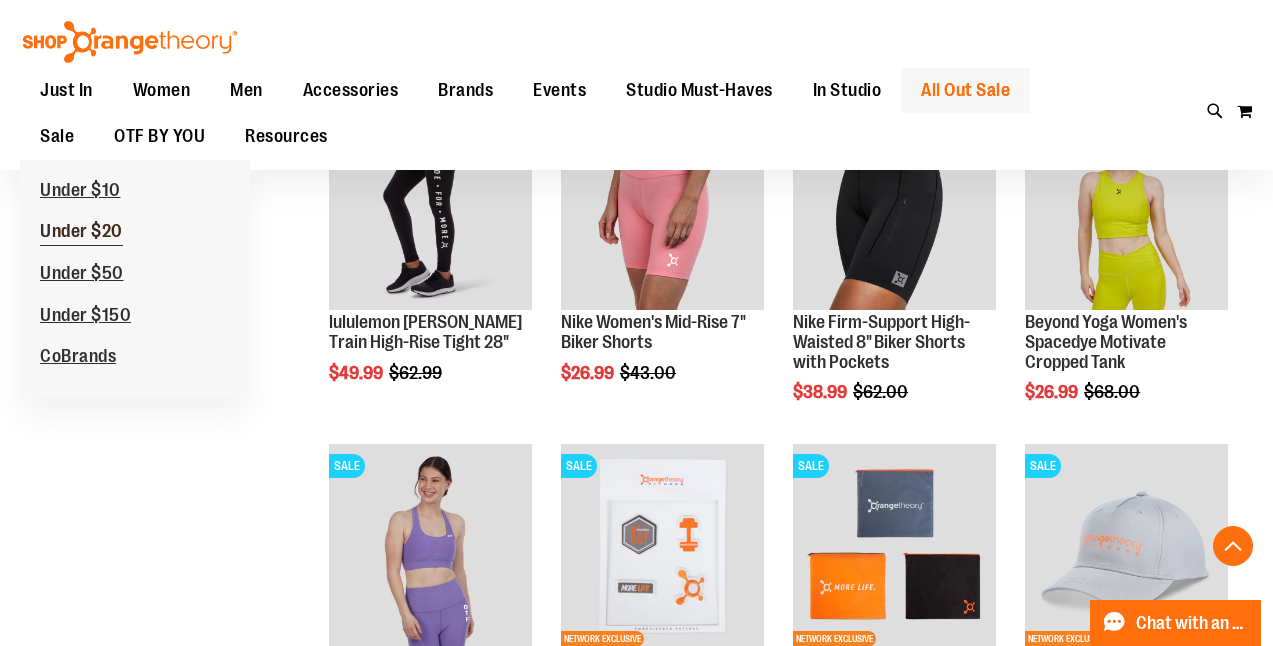 type on "**********" 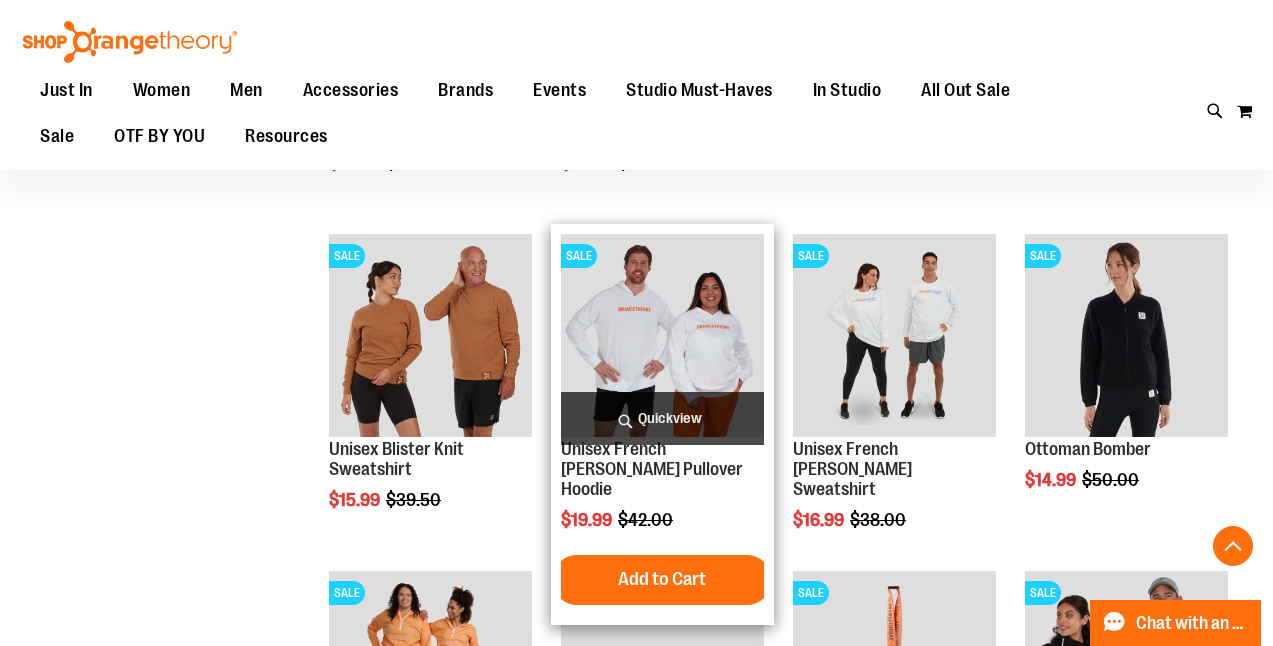 scroll, scrollTop: 549, scrollLeft: 0, axis: vertical 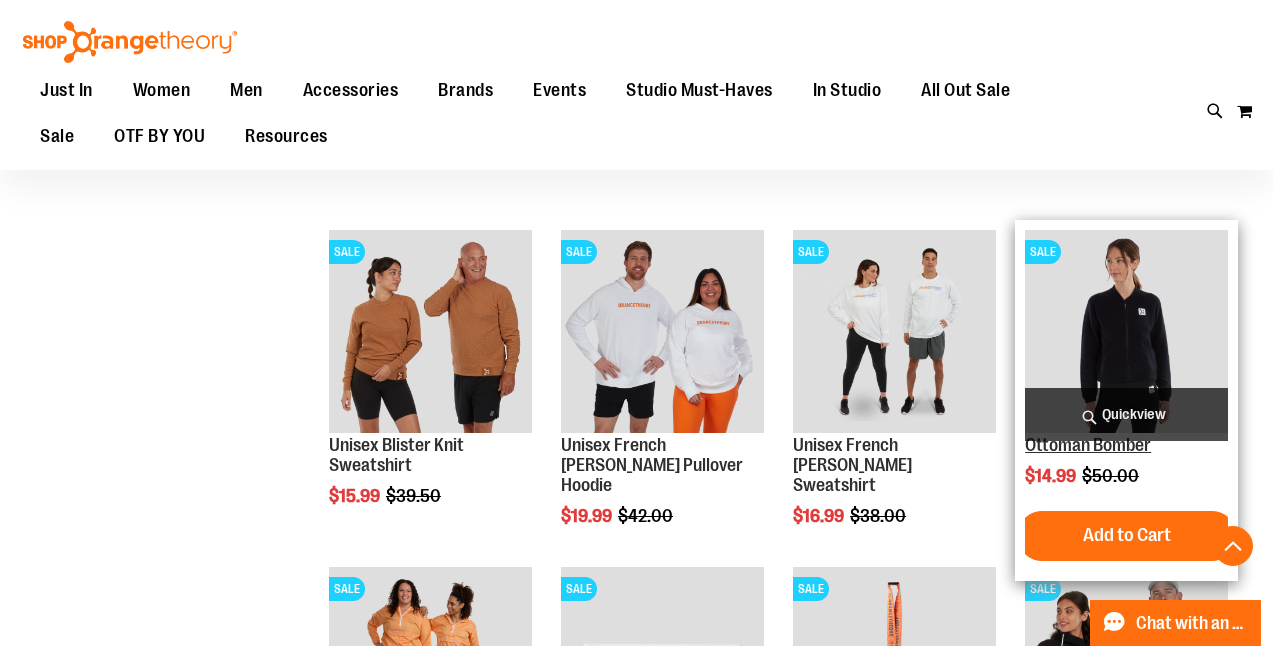type on "**********" 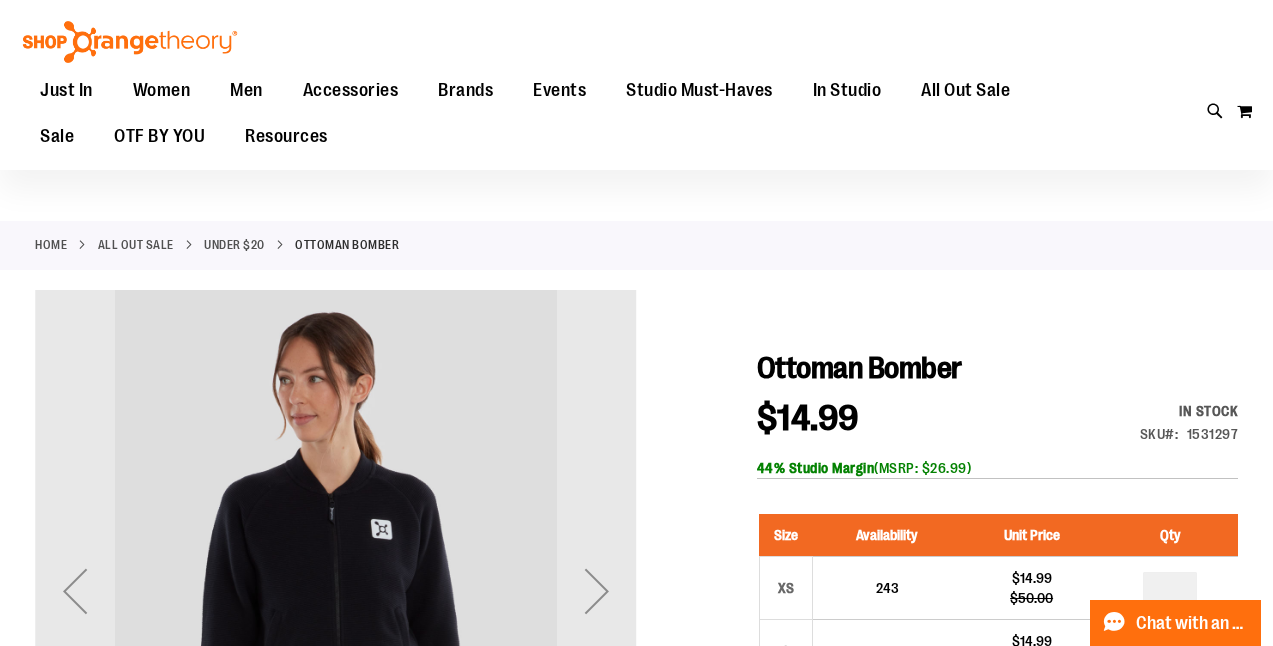 scroll, scrollTop: 0, scrollLeft: 0, axis: both 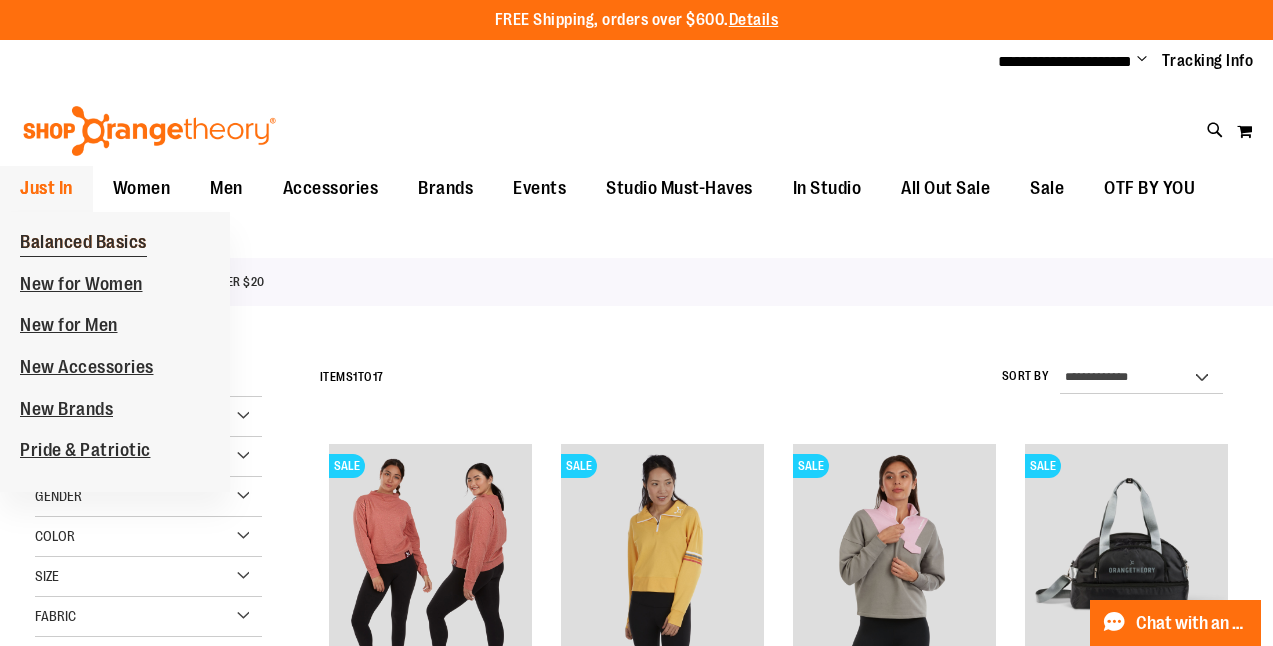type on "**********" 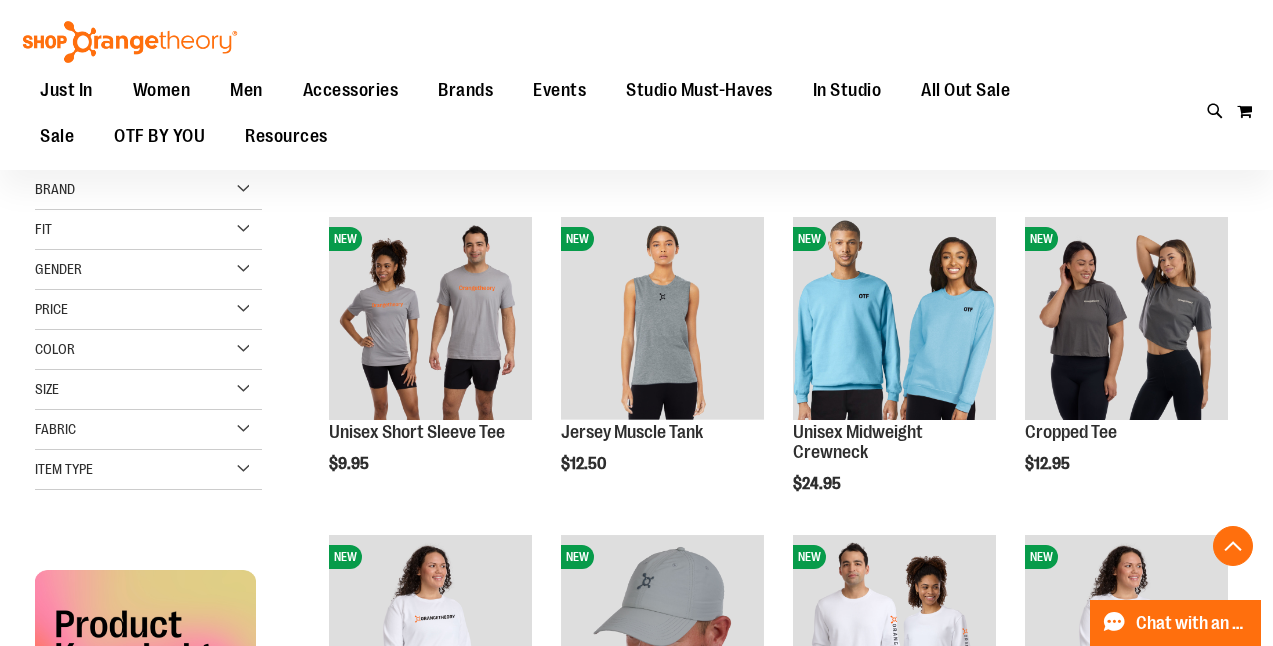scroll, scrollTop: 612, scrollLeft: 0, axis: vertical 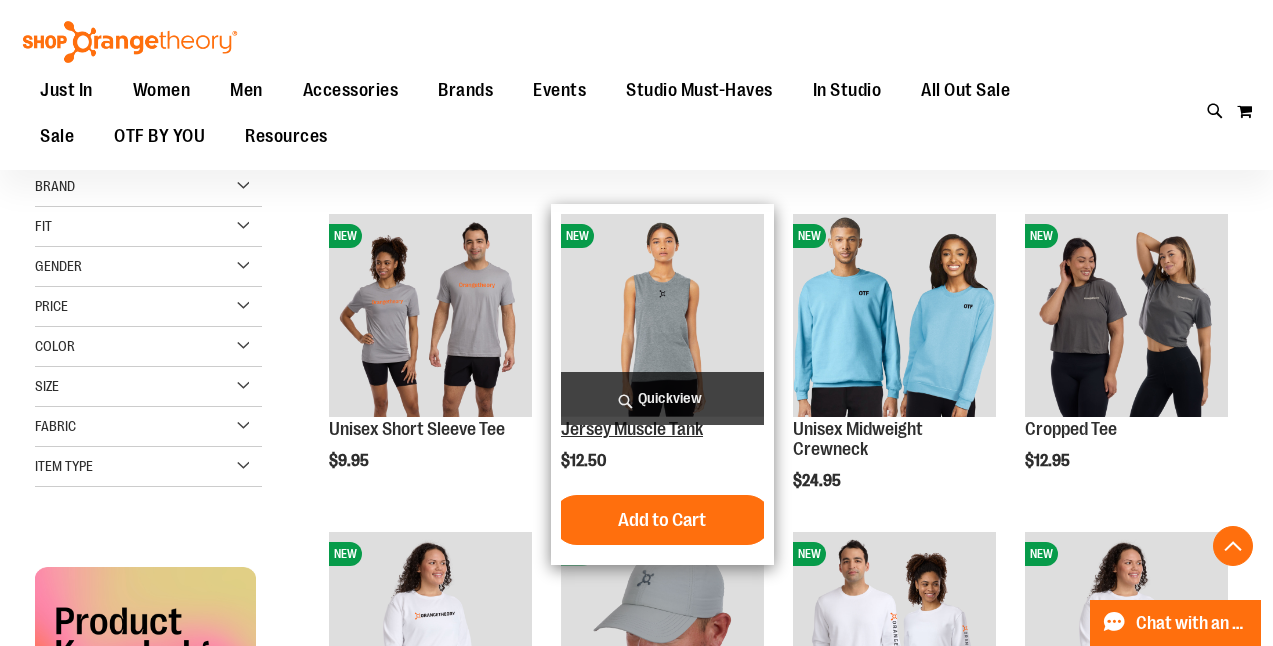 type on "**********" 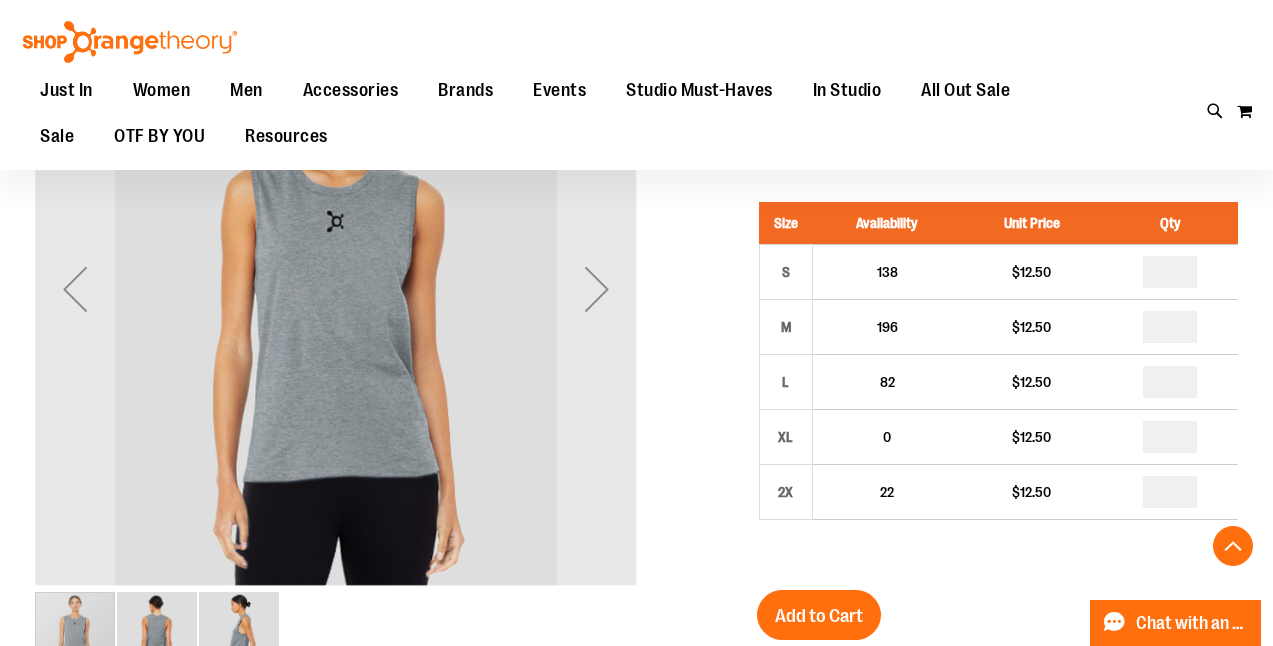 scroll, scrollTop: 327, scrollLeft: 0, axis: vertical 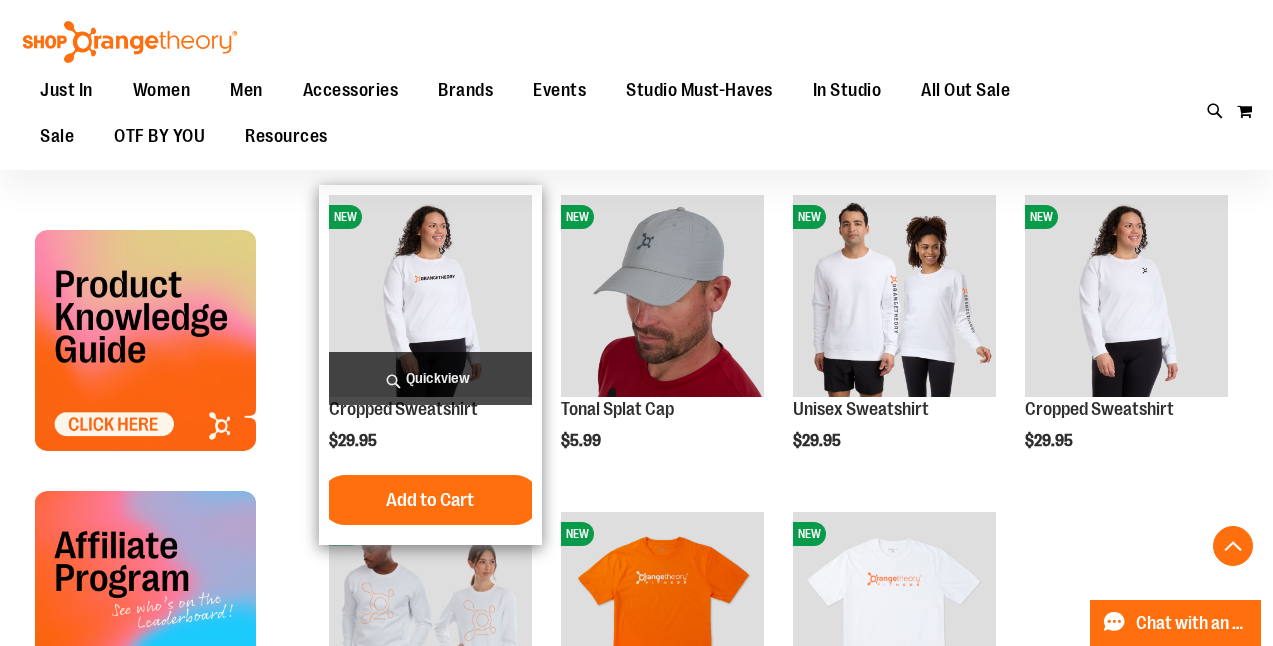 type on "**********" 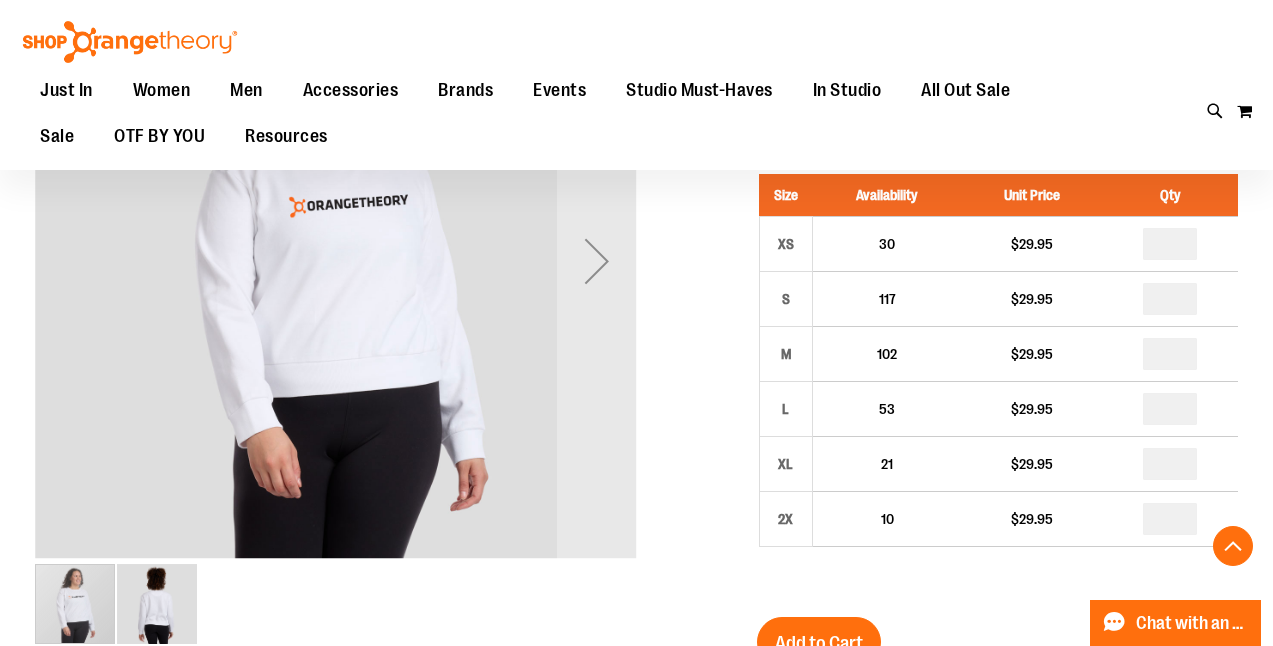 scroll, scrollTop: 0, scrollLeft: 0, axis: both 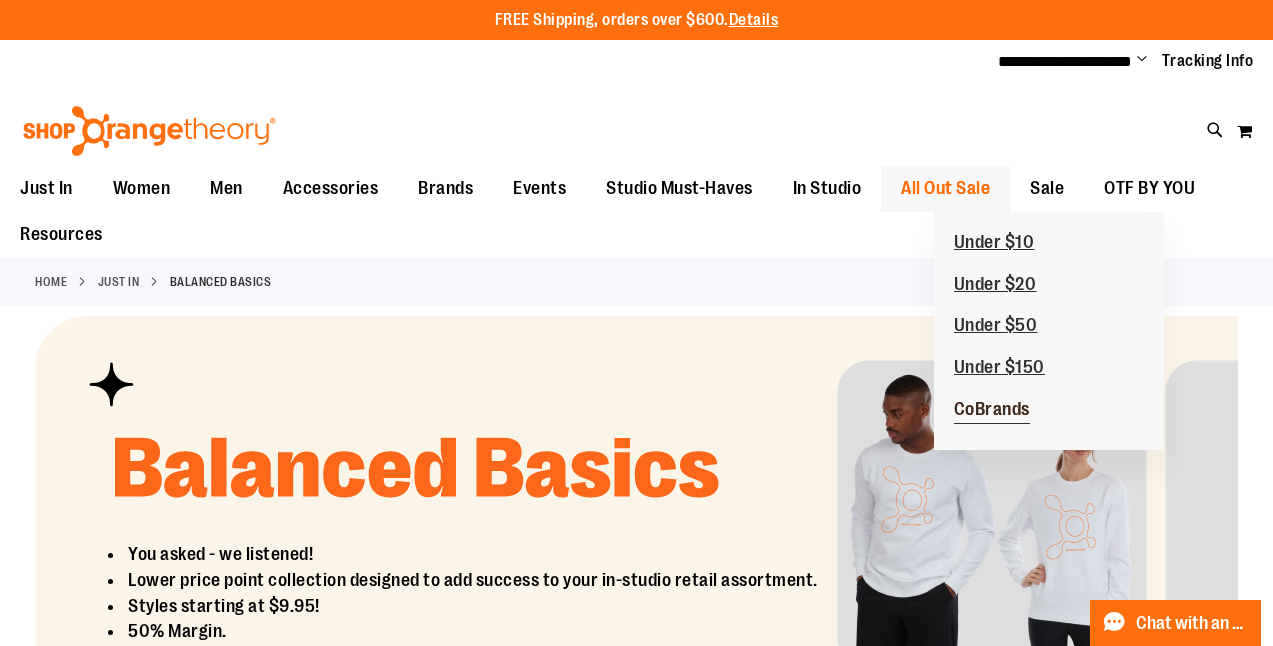 type on "**********" 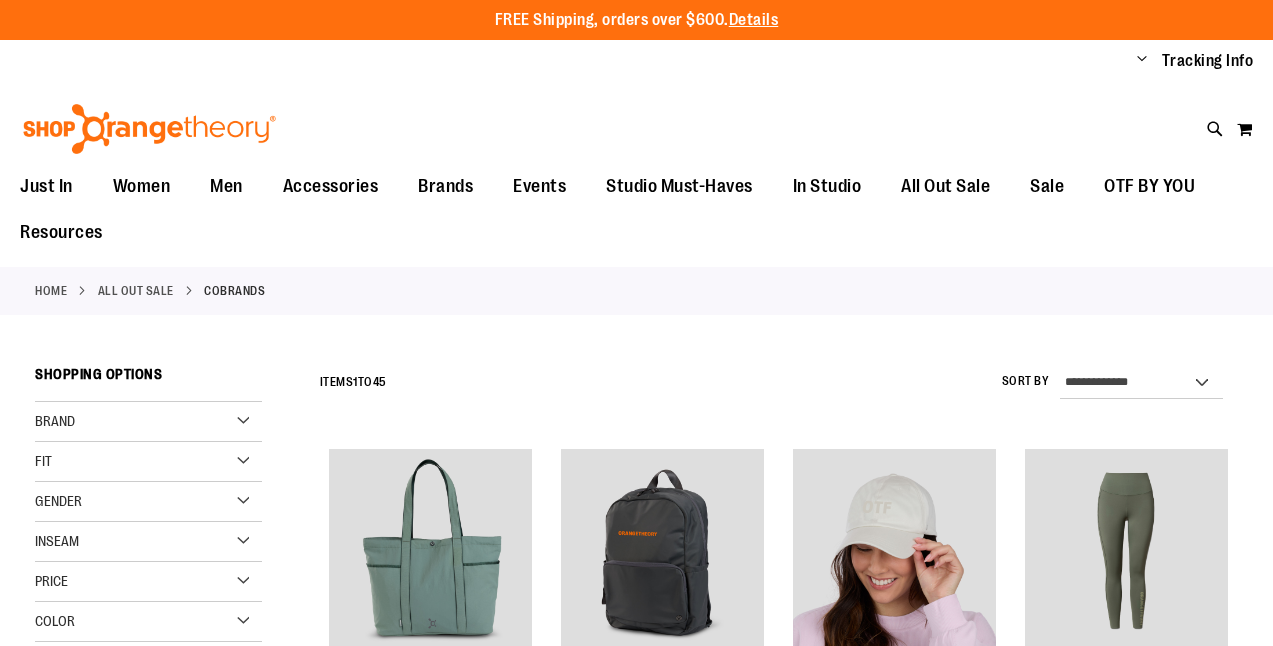 scroll, scrollTop: 0, scrollLeft: 0, axis: both 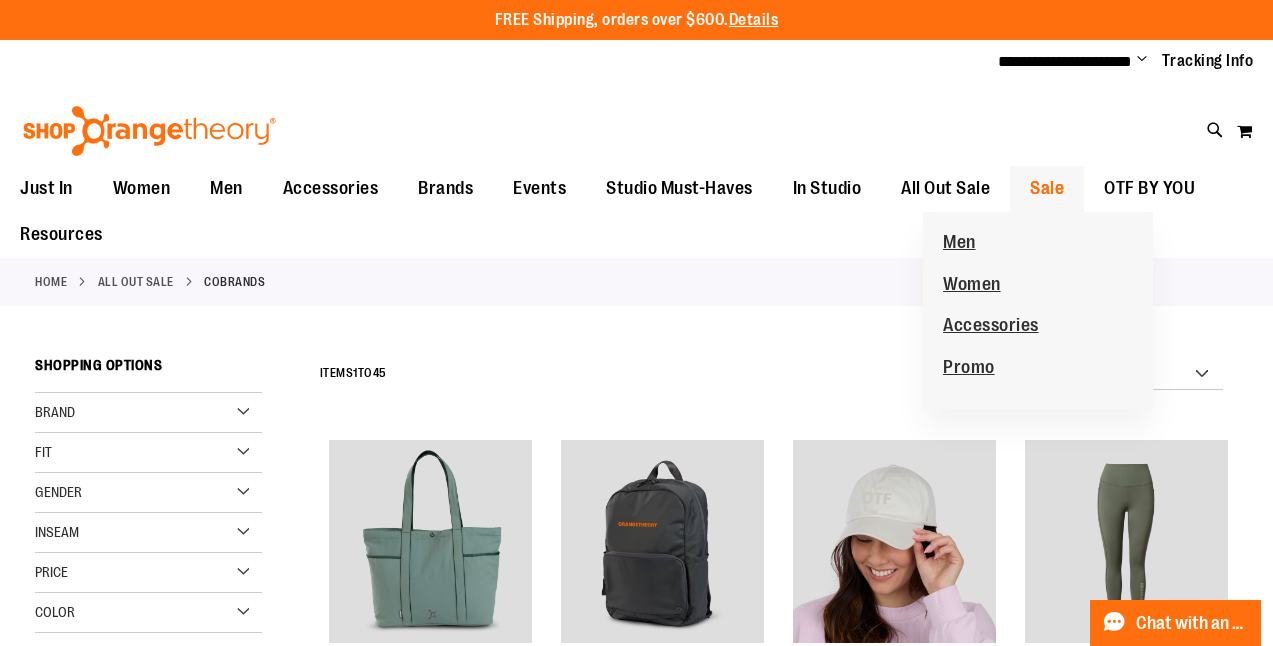 type on "**********" 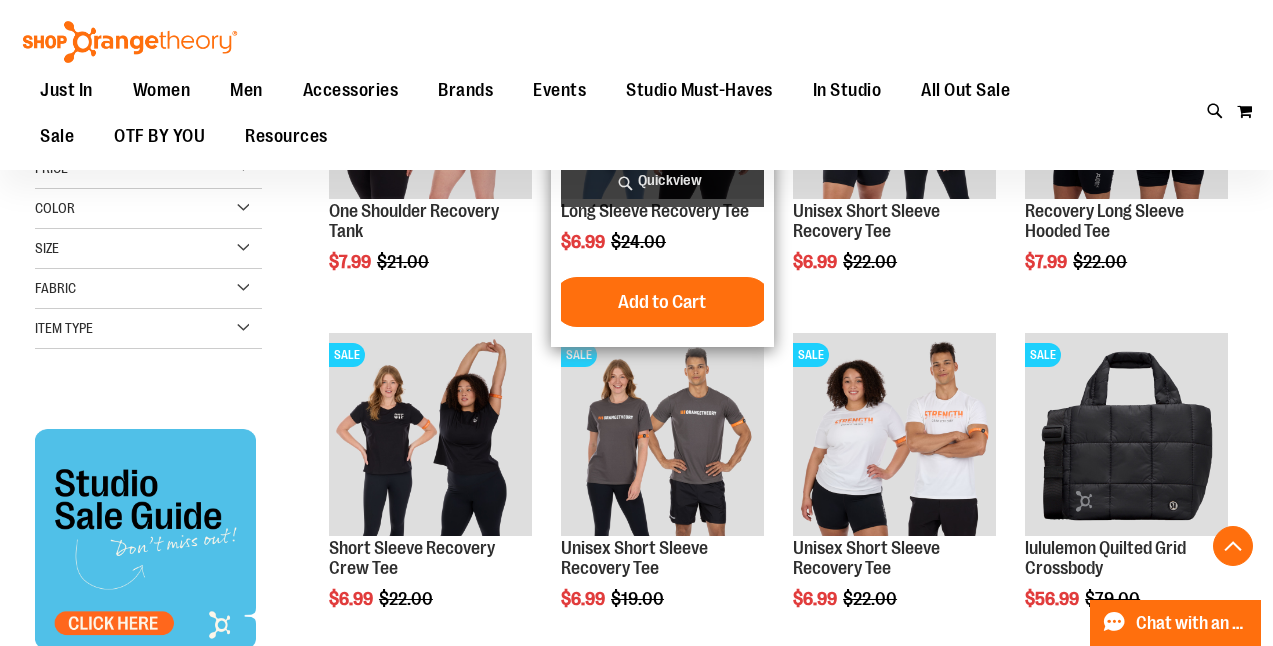 scroll, scrollTop: 455, scrollLeft: 0, axis: vertical 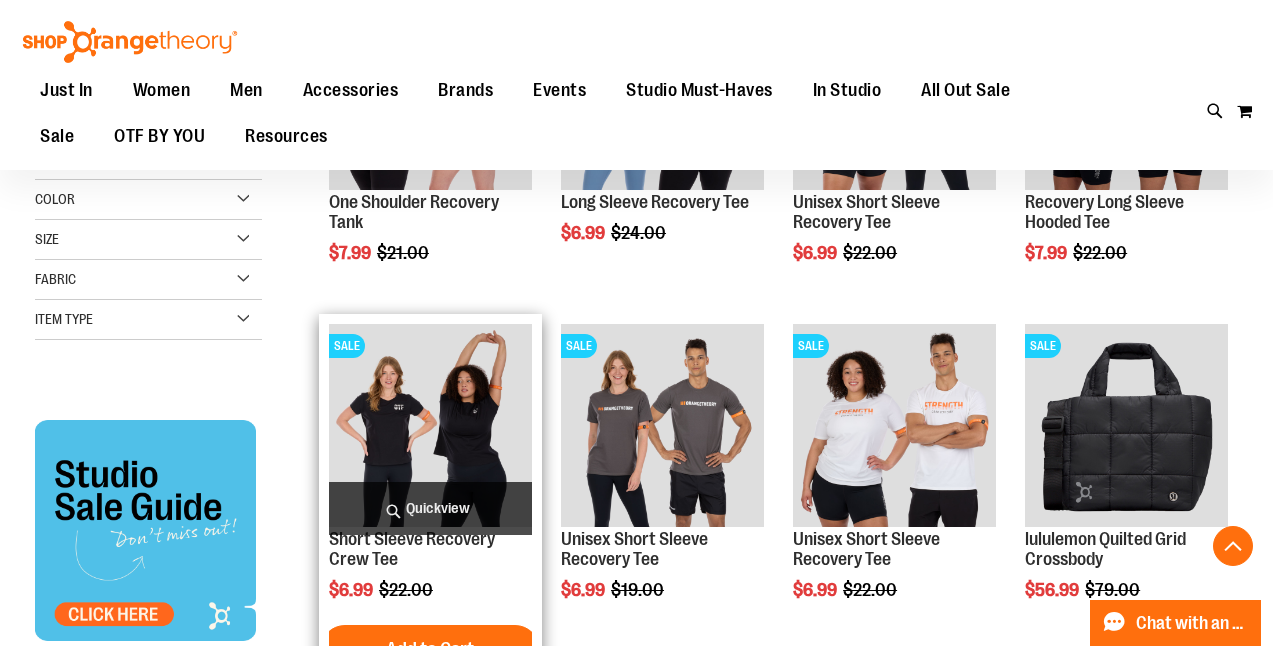 type on "**********" 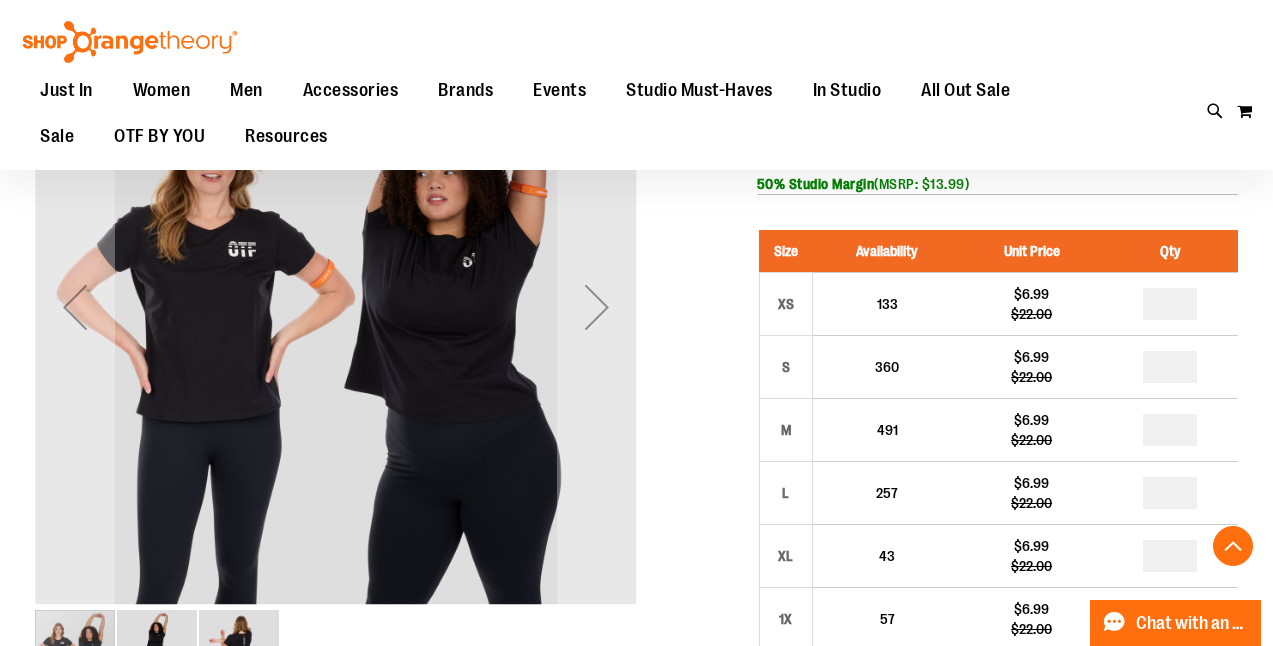 scroll, scrollTop: 322, scrollLeft: 0, axis: vertical 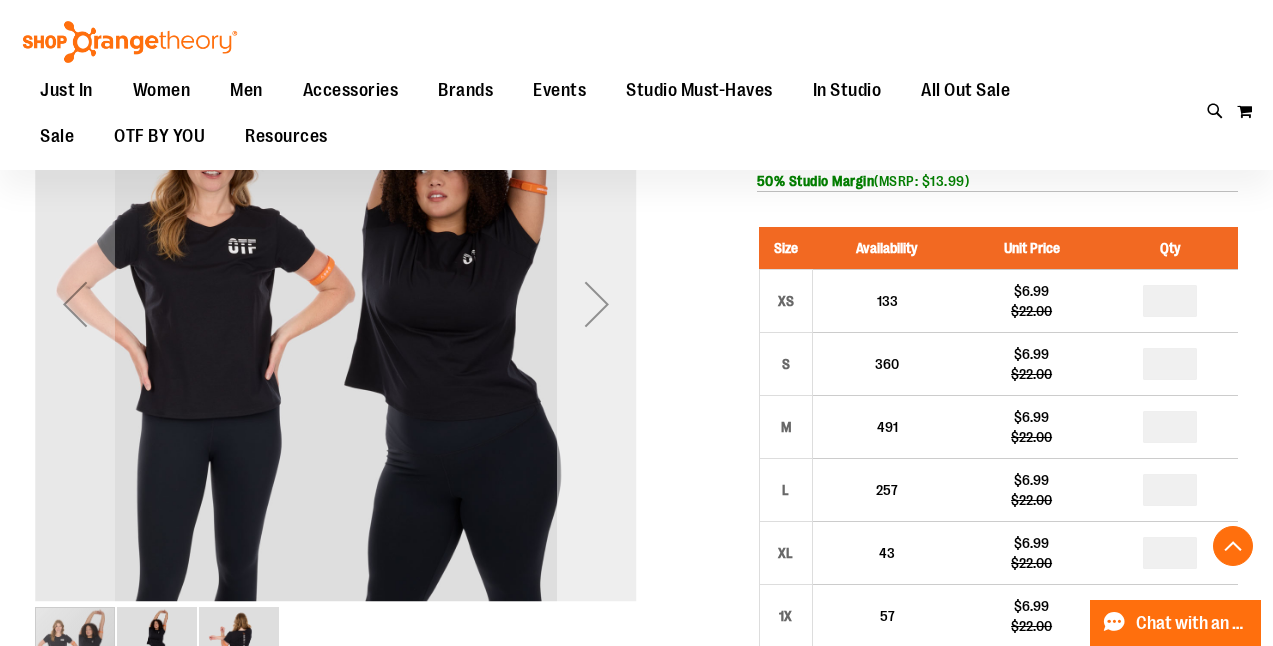 type on "**********" 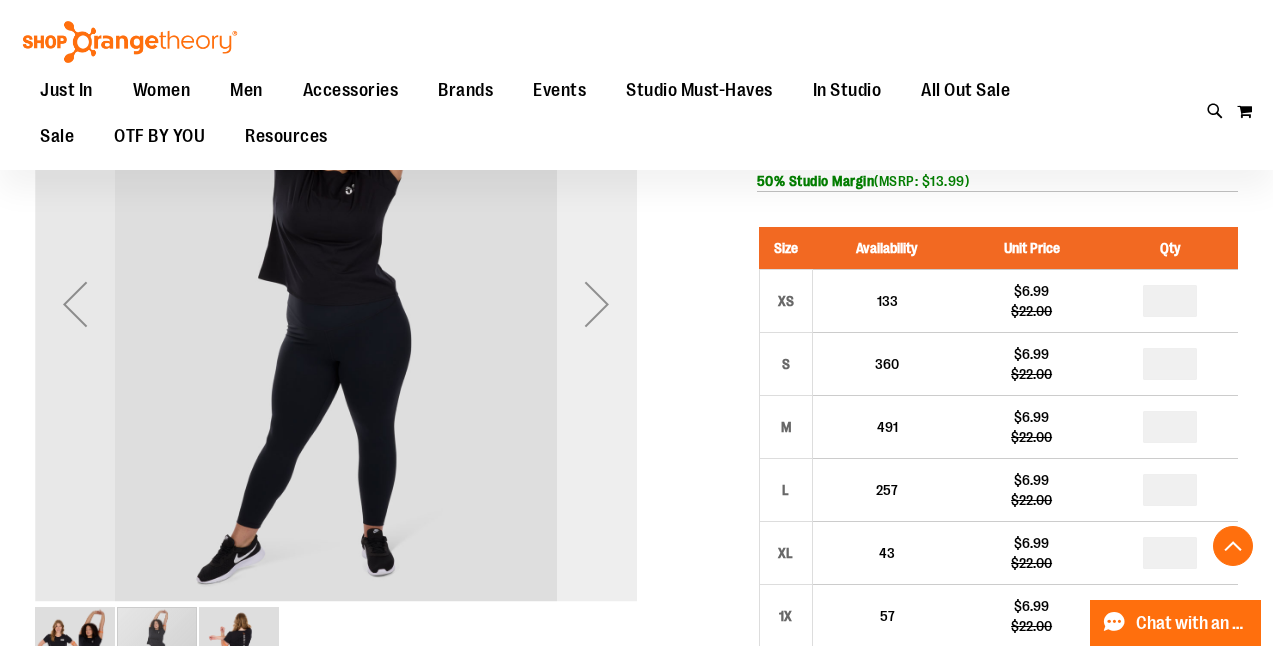 click at bounding box center (597, 304) 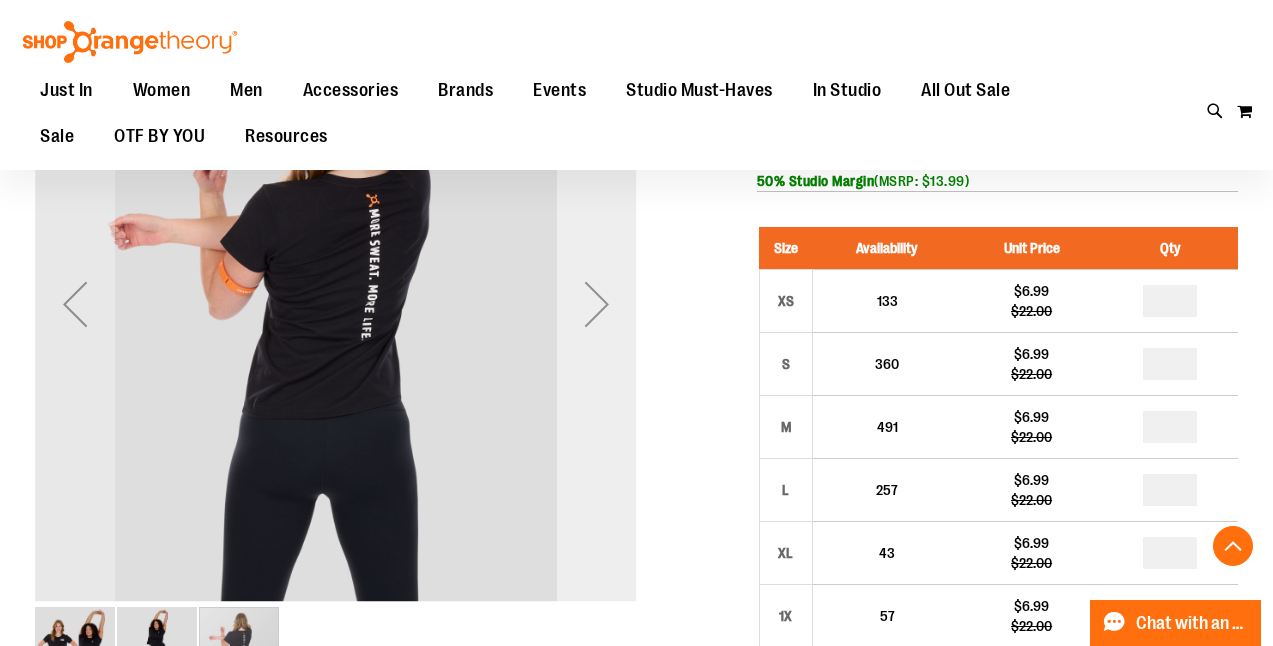 click at bounding box center [597, 304] 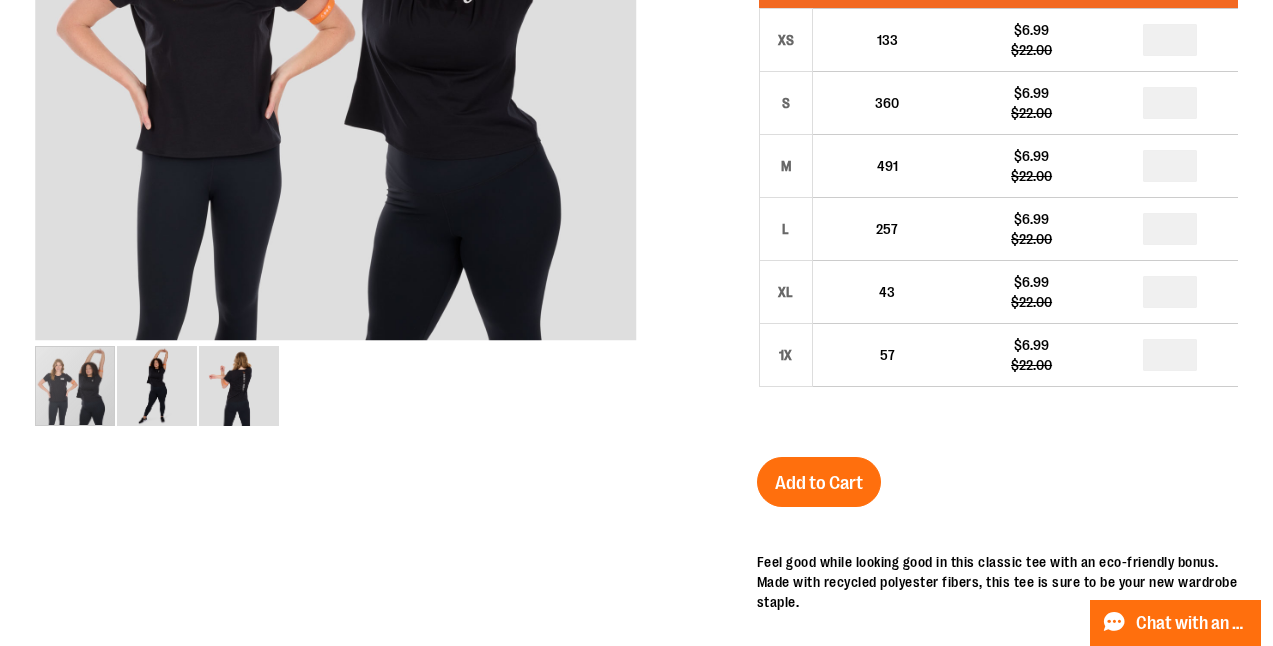 scroll, scrollTop: 0, scrollLeft: 0, axis: both 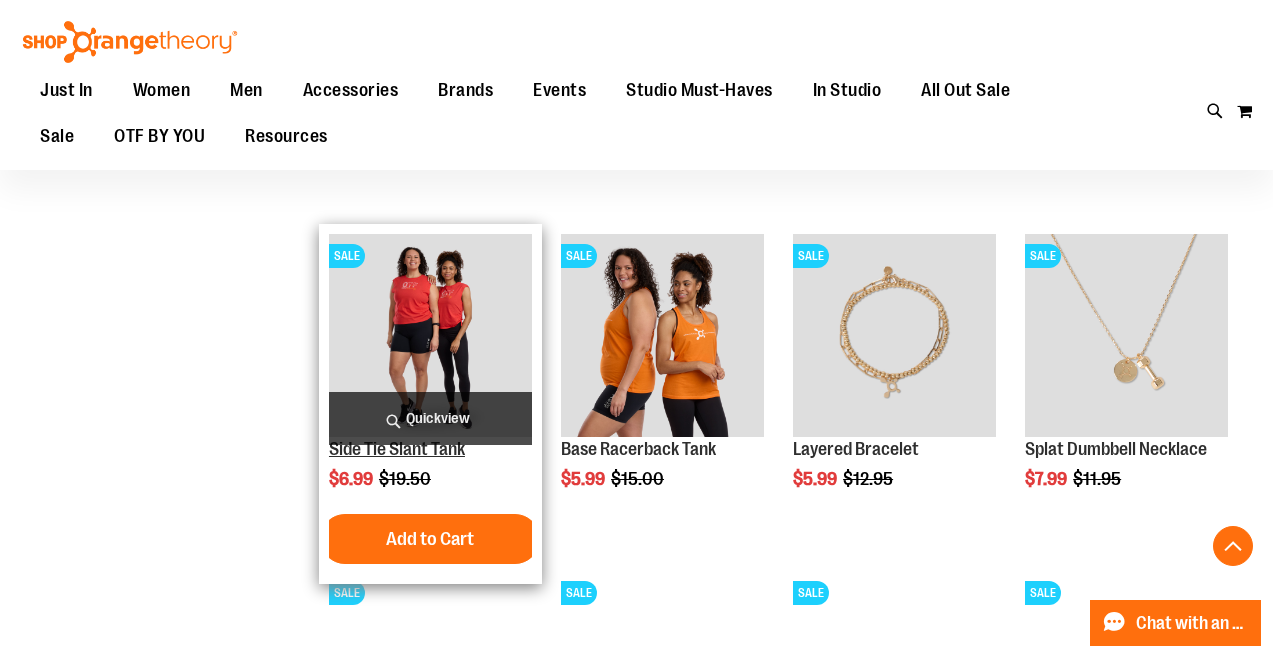 type on "**********" 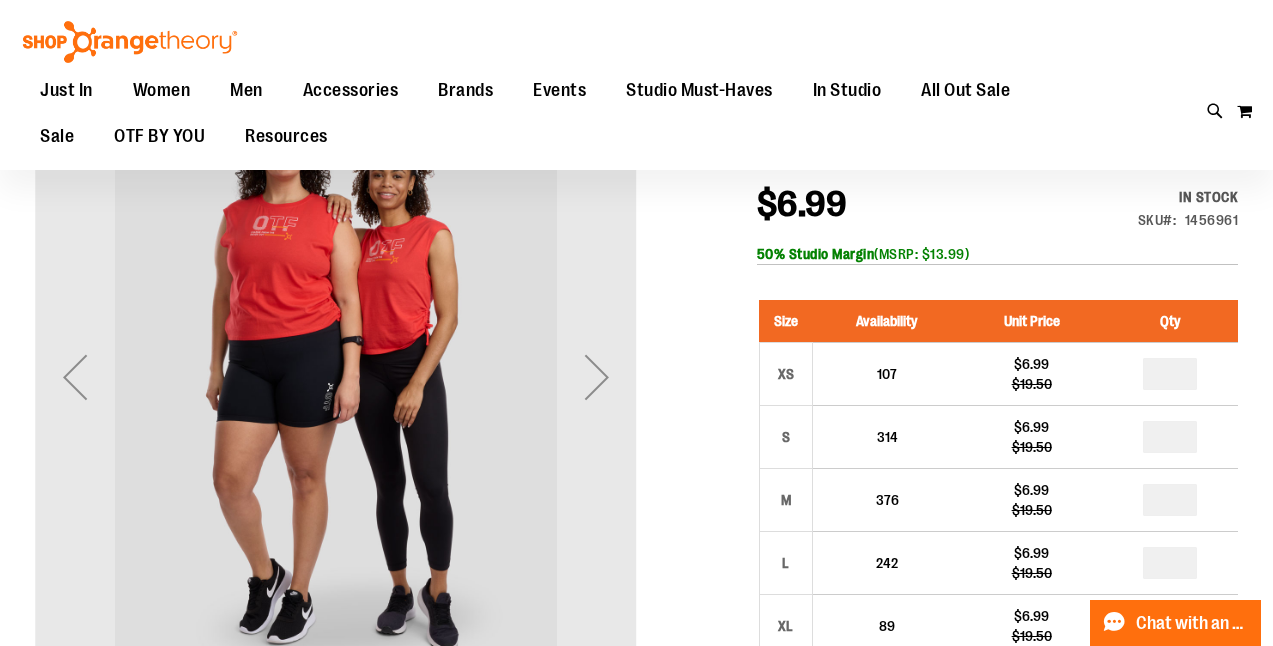 scroll, scrollTop: 227, scrollLeft: 0, axis: vertical 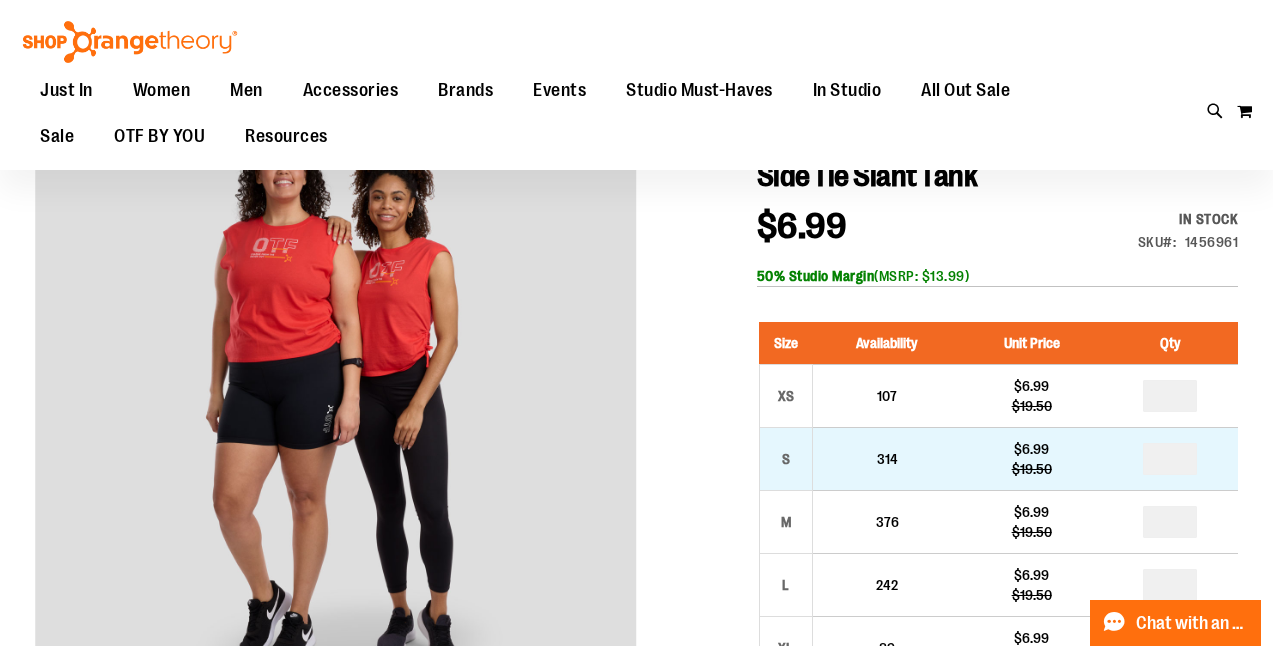 type on "**********" 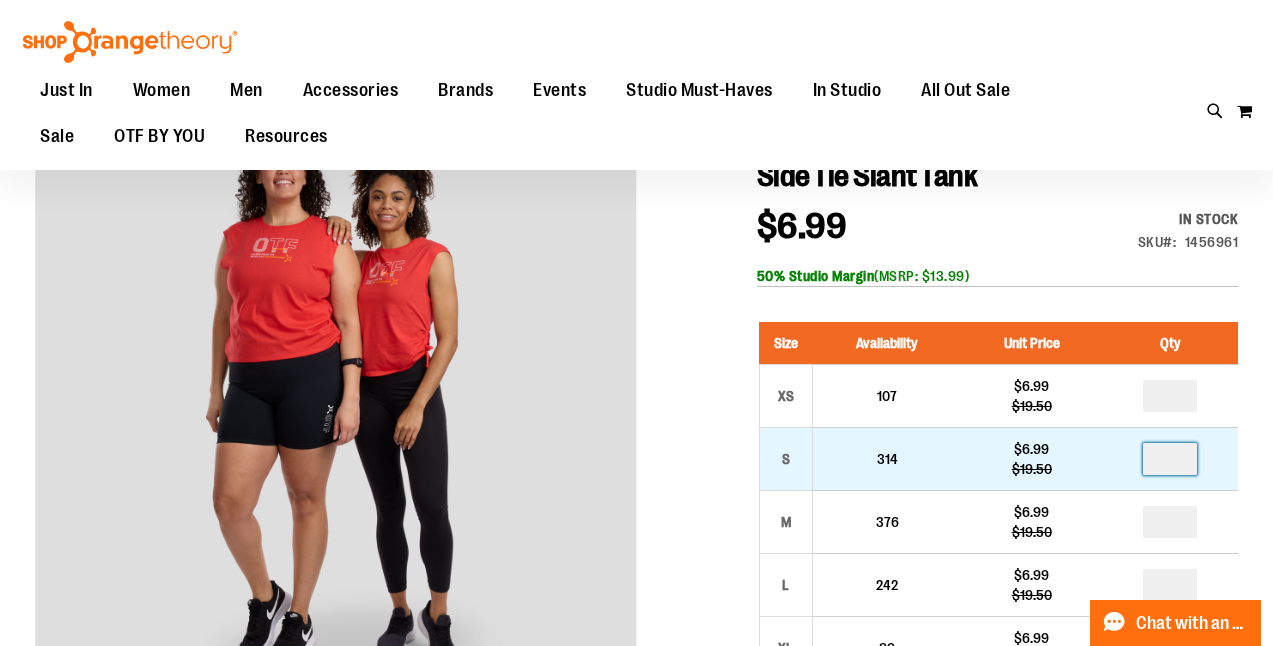 click at bounding box center [1170, 459] 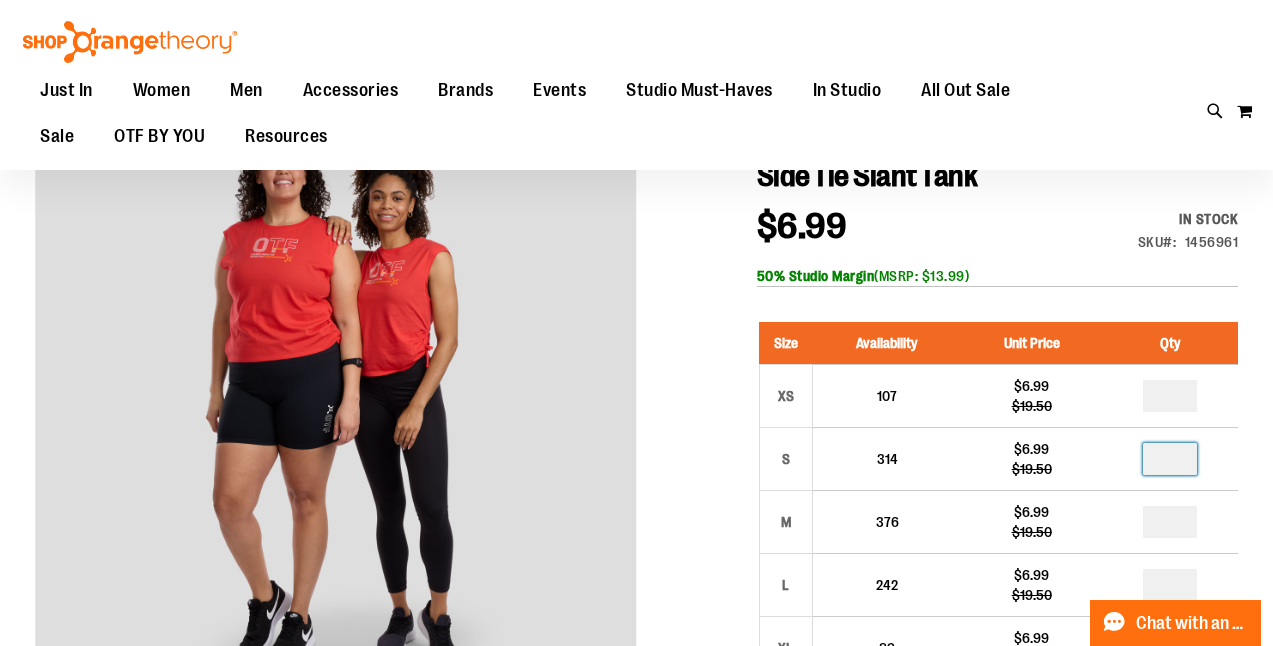 type on "*" 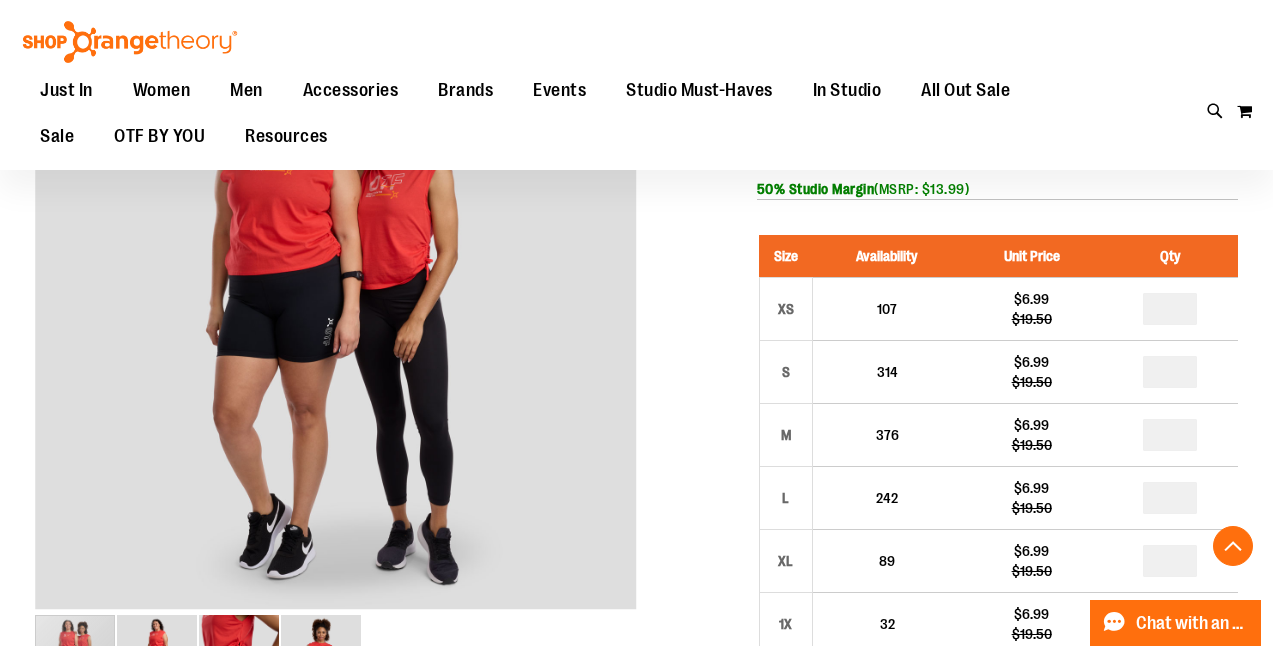 scroll, scrollTop: 316, scrollLeft: 0, axis: vertical 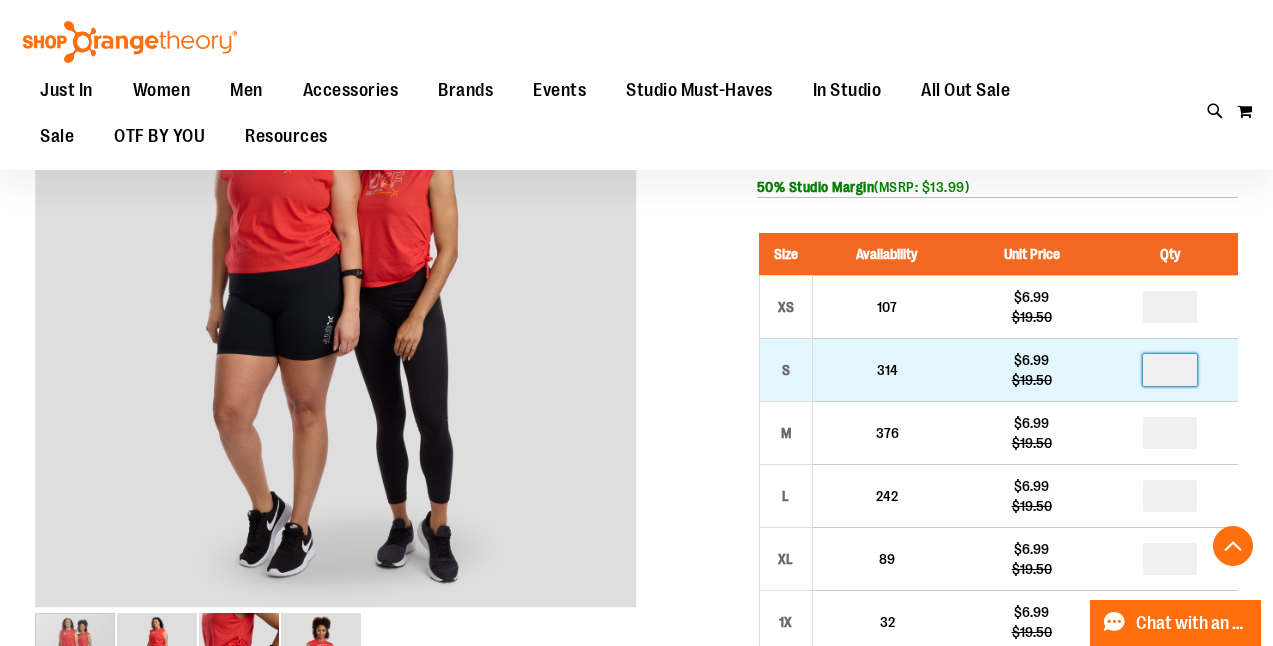 type on "*" 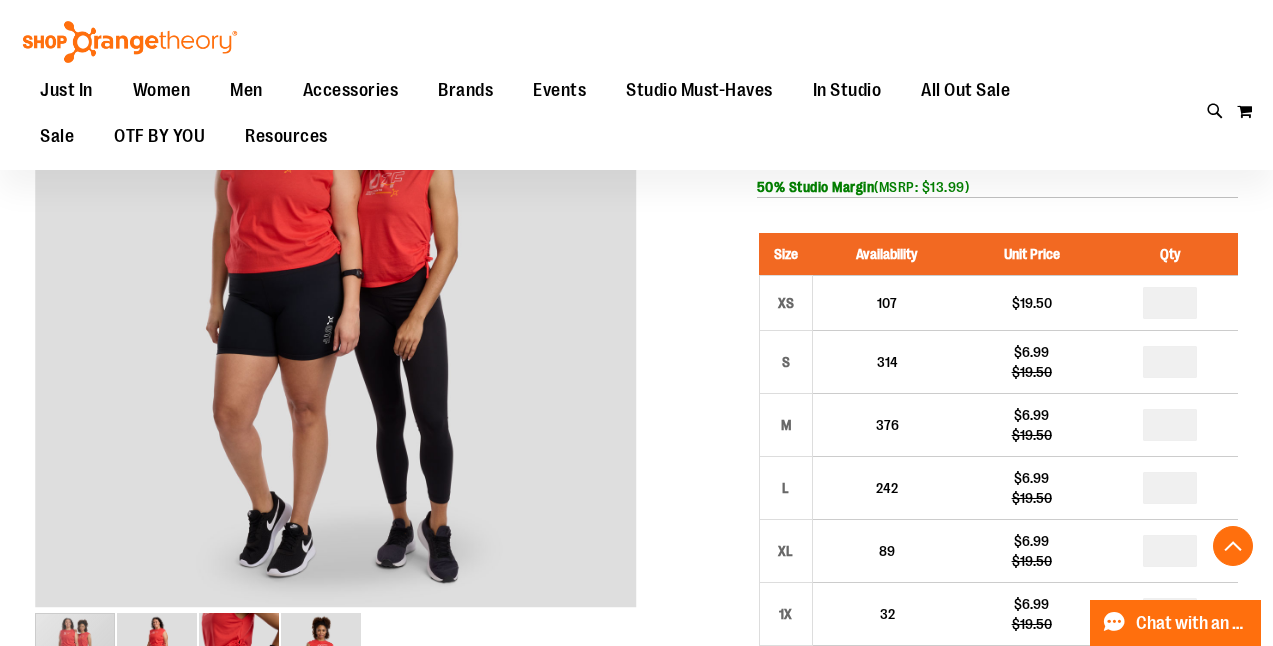type on "*" 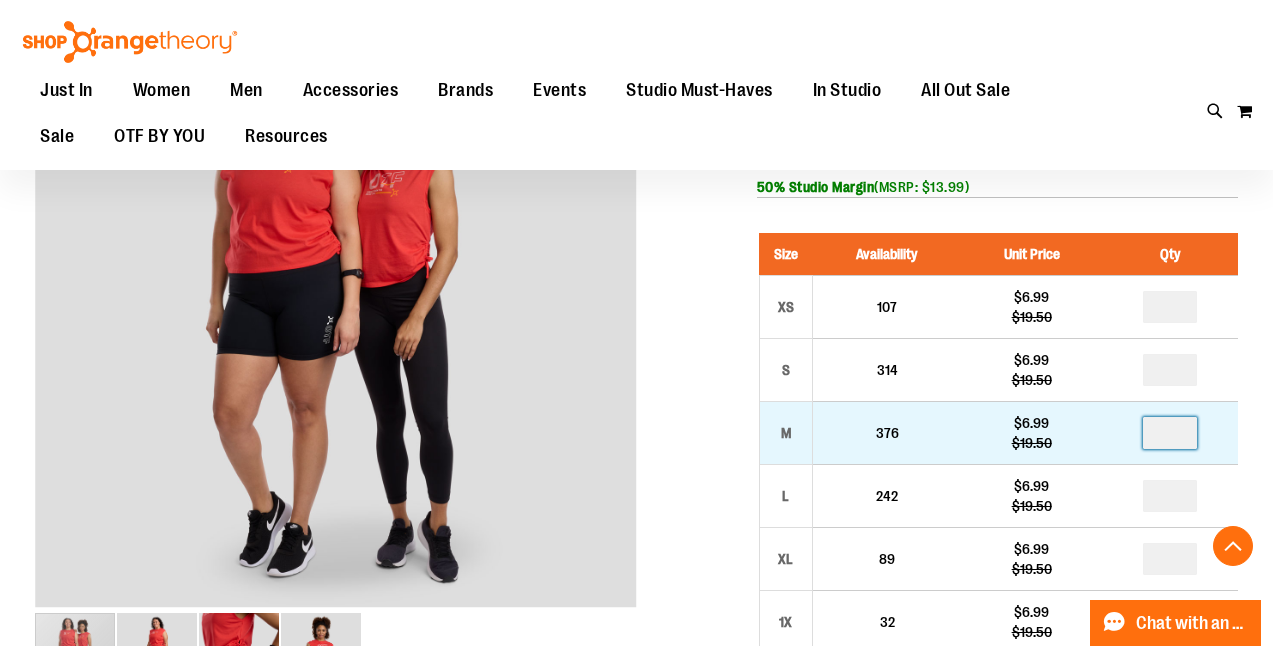 click at bounding box center [1170, 433] 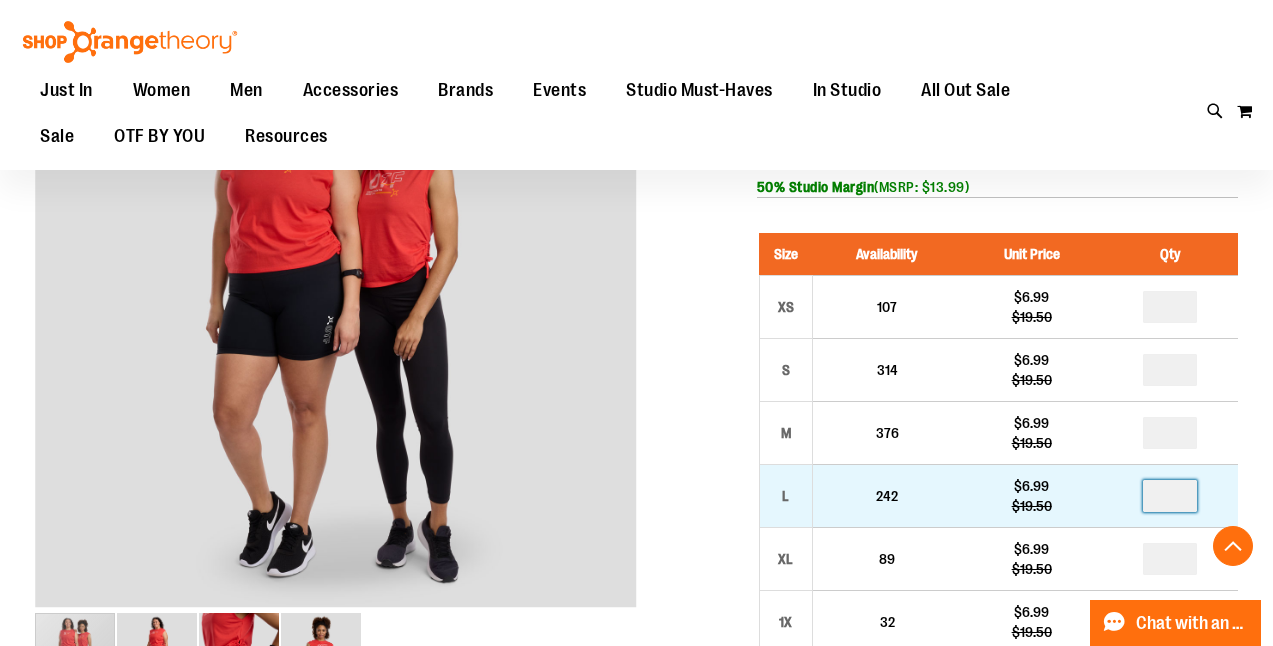 click at bounding box center [1170, 496] 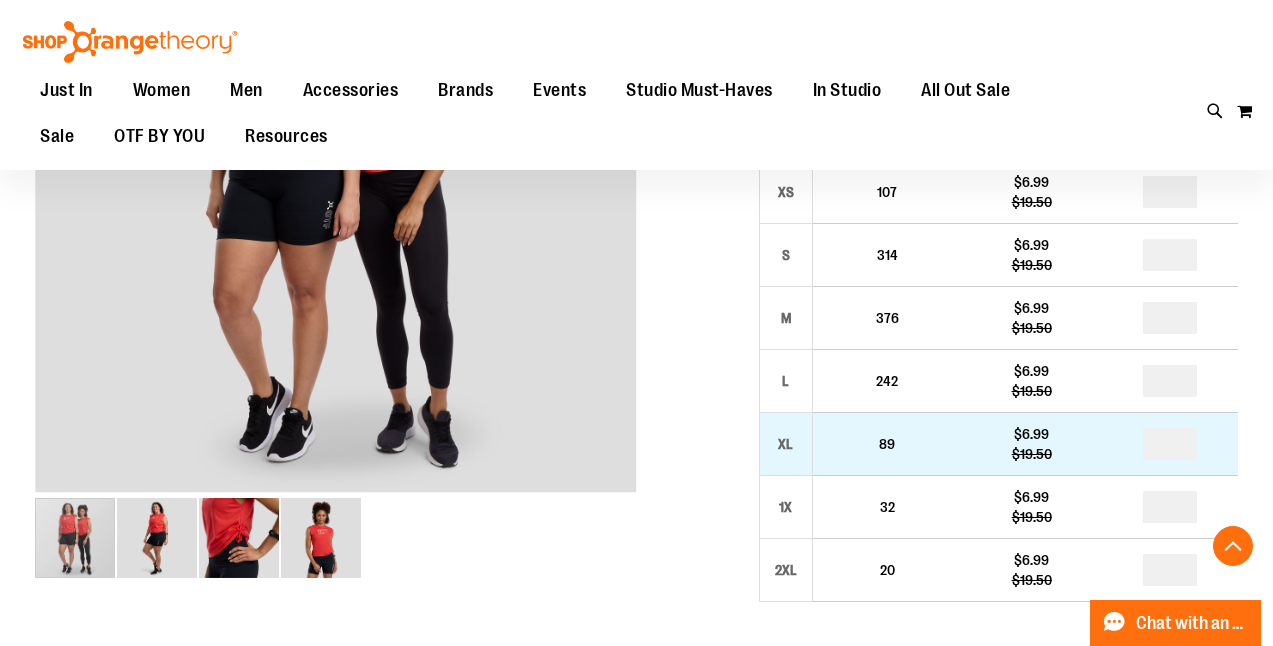 scroll, scrollTop: 444, scrollLeft: 0, axis: vertical 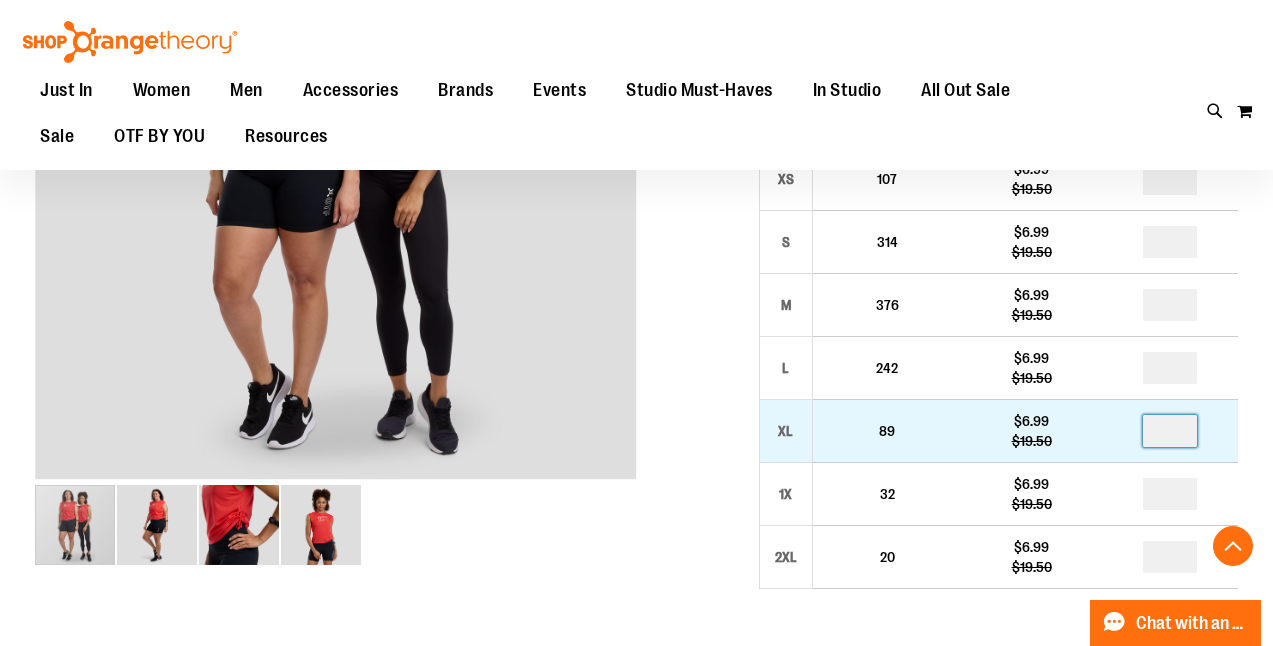 click at bounding box center (1170, 431) 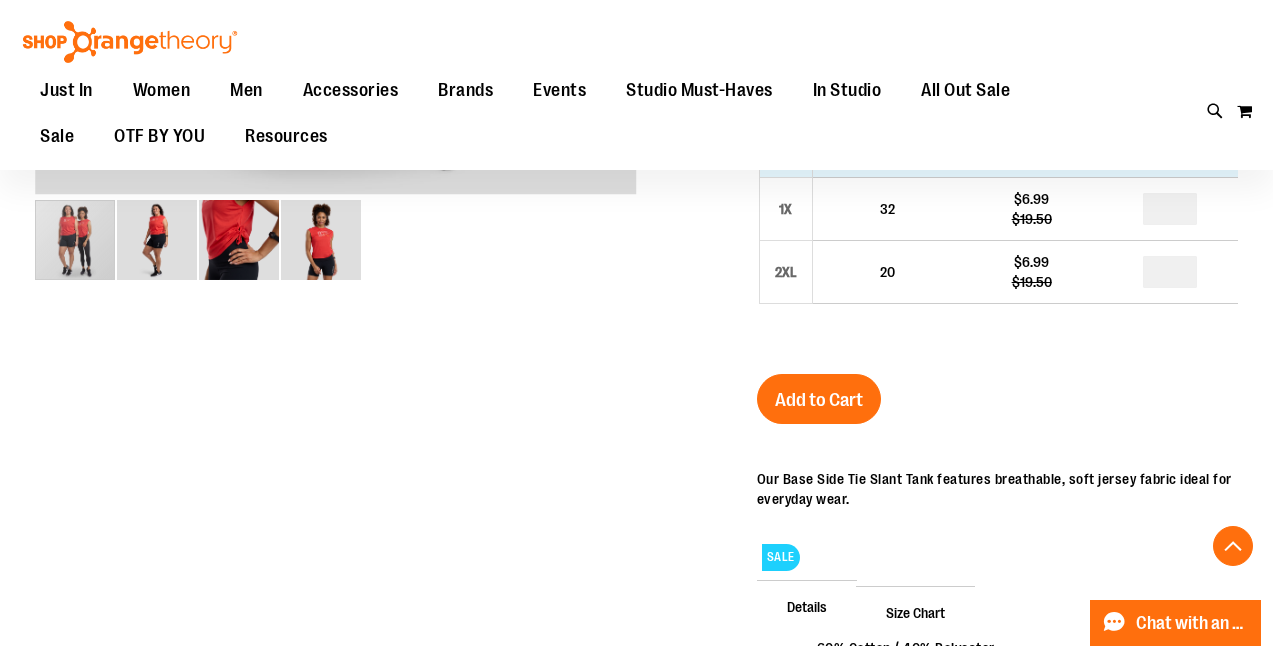 scroll, scrollTop: 732, scrollLeft: 0, axis: vertical 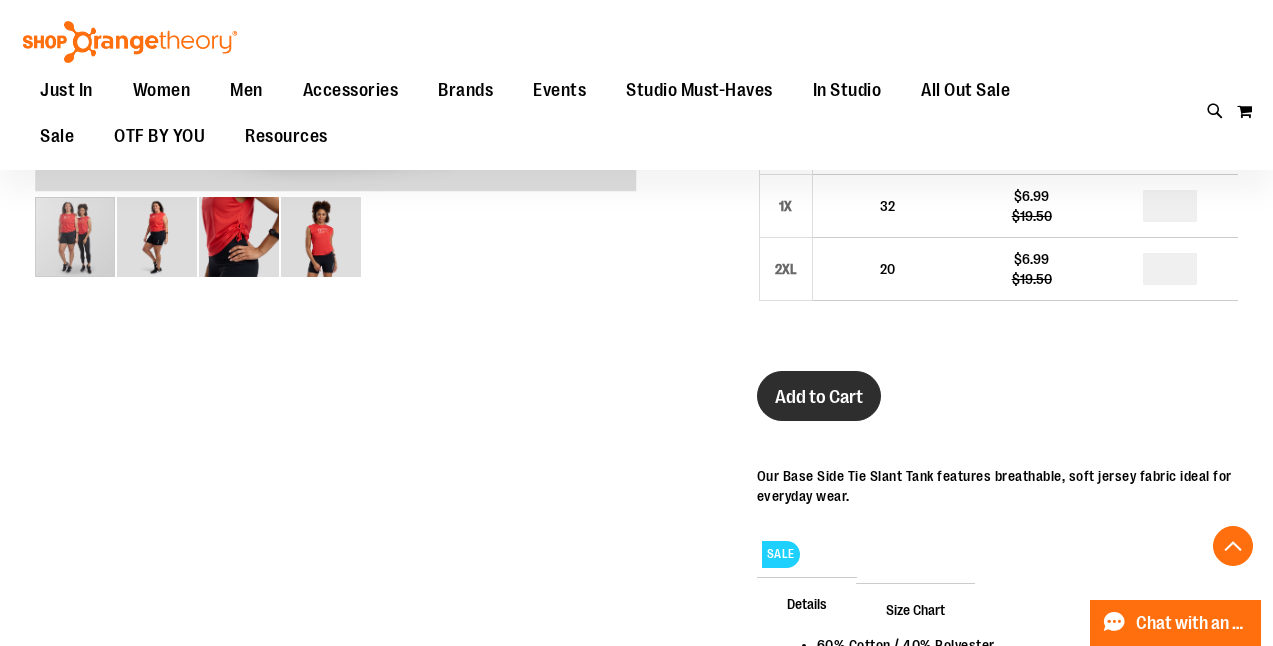 click on "Add to Cart" at bounding box center [819, 397] 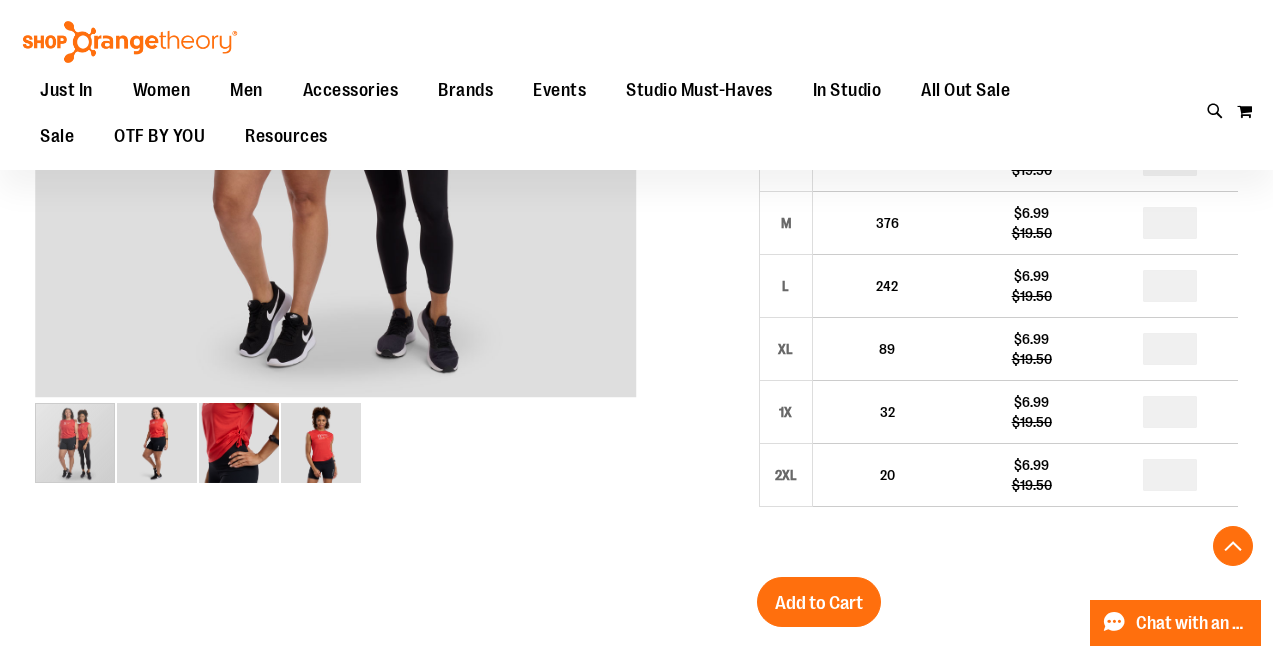 scroll, scrollTop: 516, scrollLeft: 0, axis: vertical 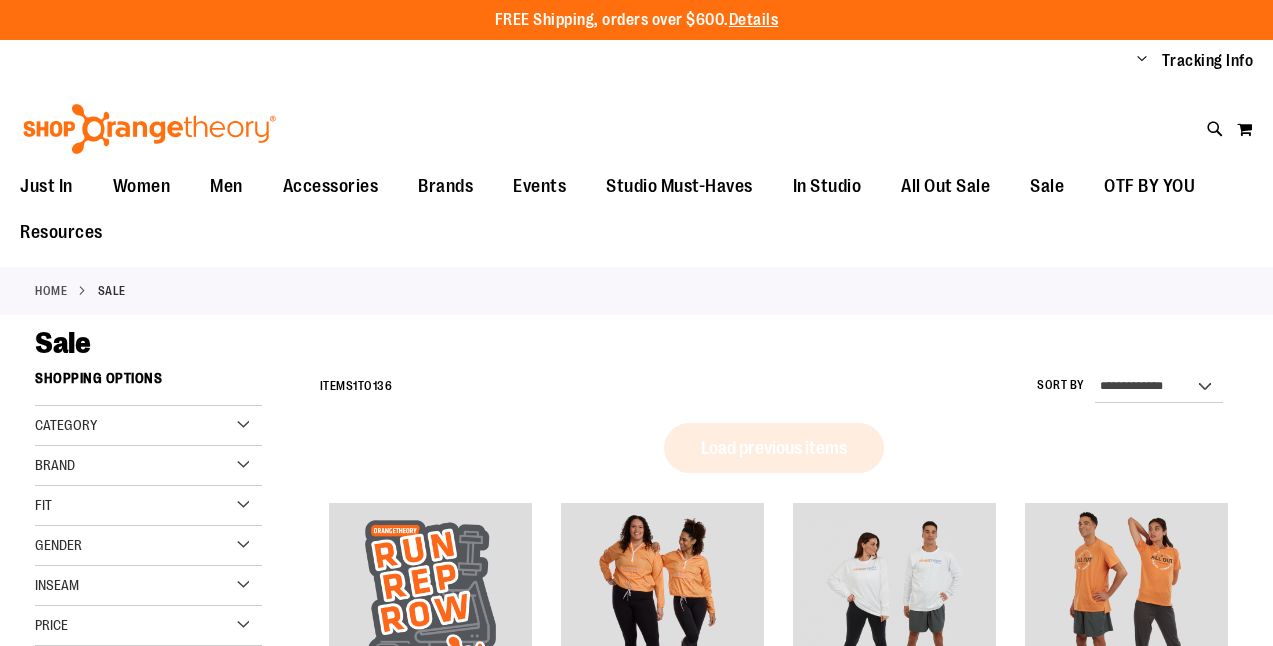 click on "FREE Shipping, orders over $600.  Details
To order the Spring Dri Tri event bundle please email  [EMAIL_ADDRESS][DOMAIN_NAME] ." at bounding box center (636, 20) 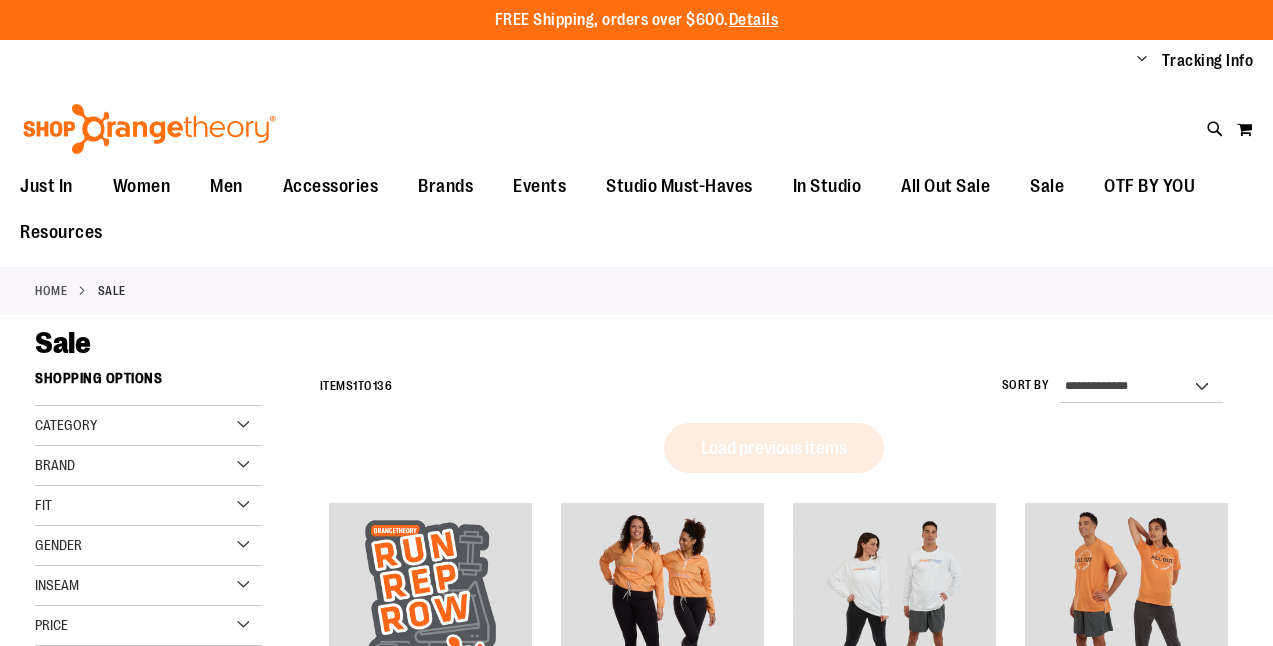 scroll, scrollTop: 0, scrollLeft: 0, axis: both 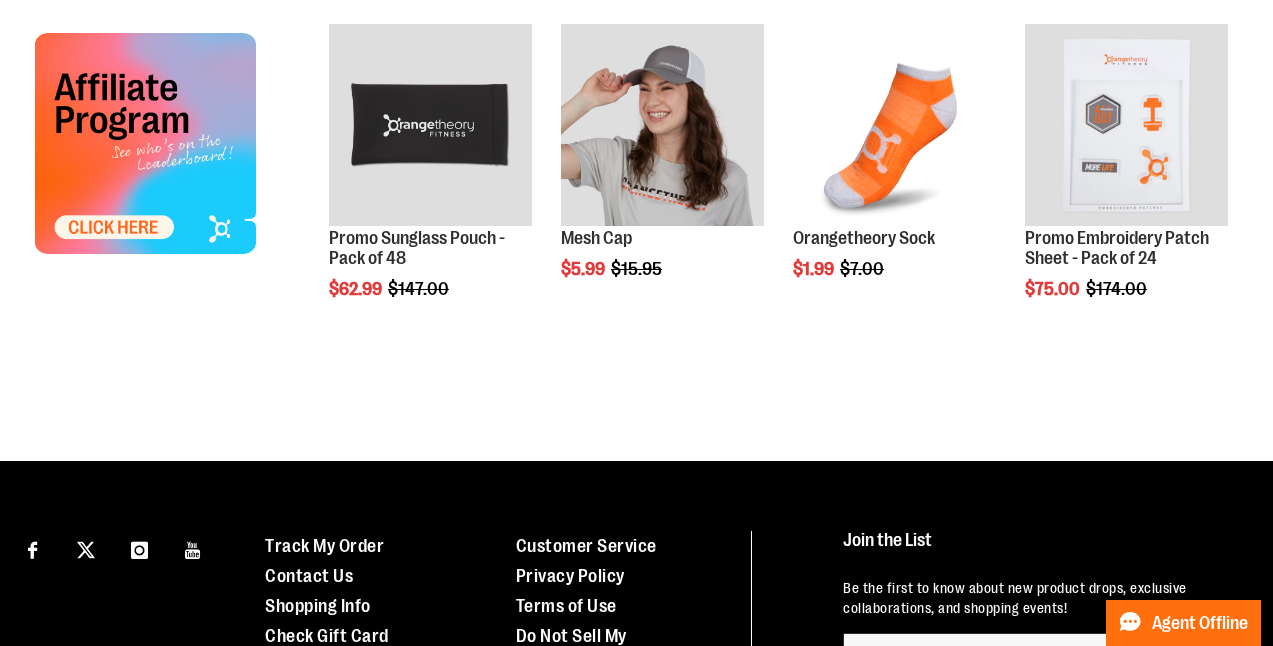 type on "**********" 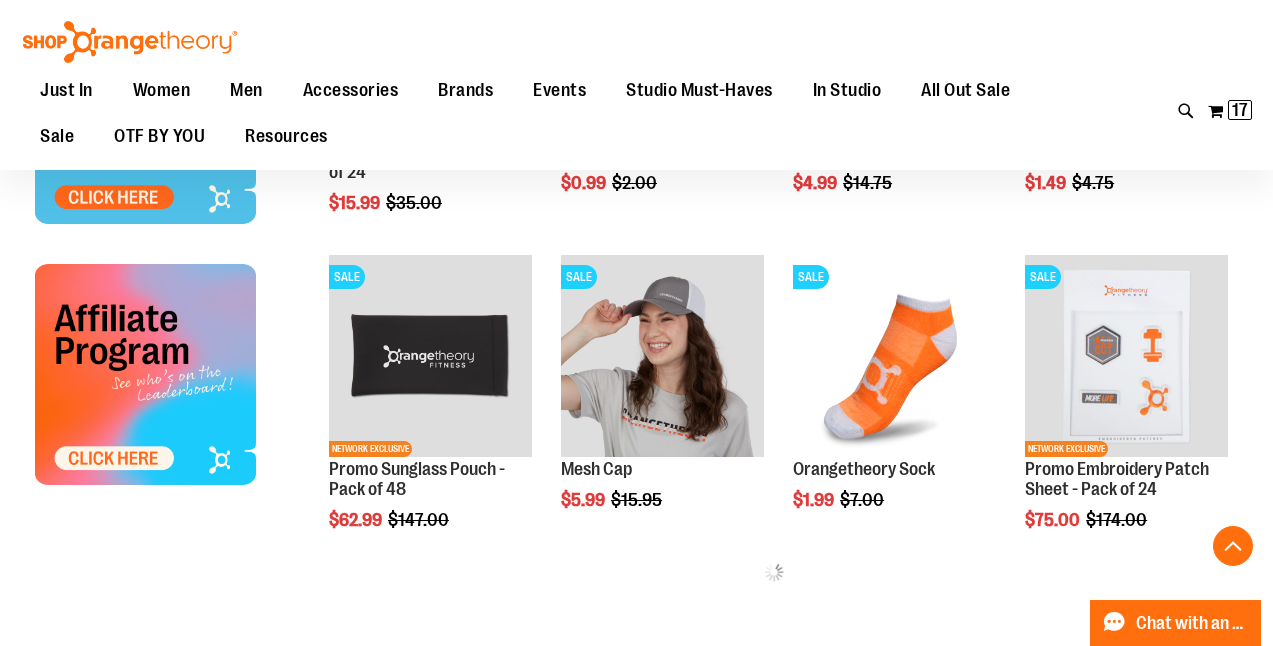 scroll, scrollTop: 381, scrollLeft: 0, axis: vertical 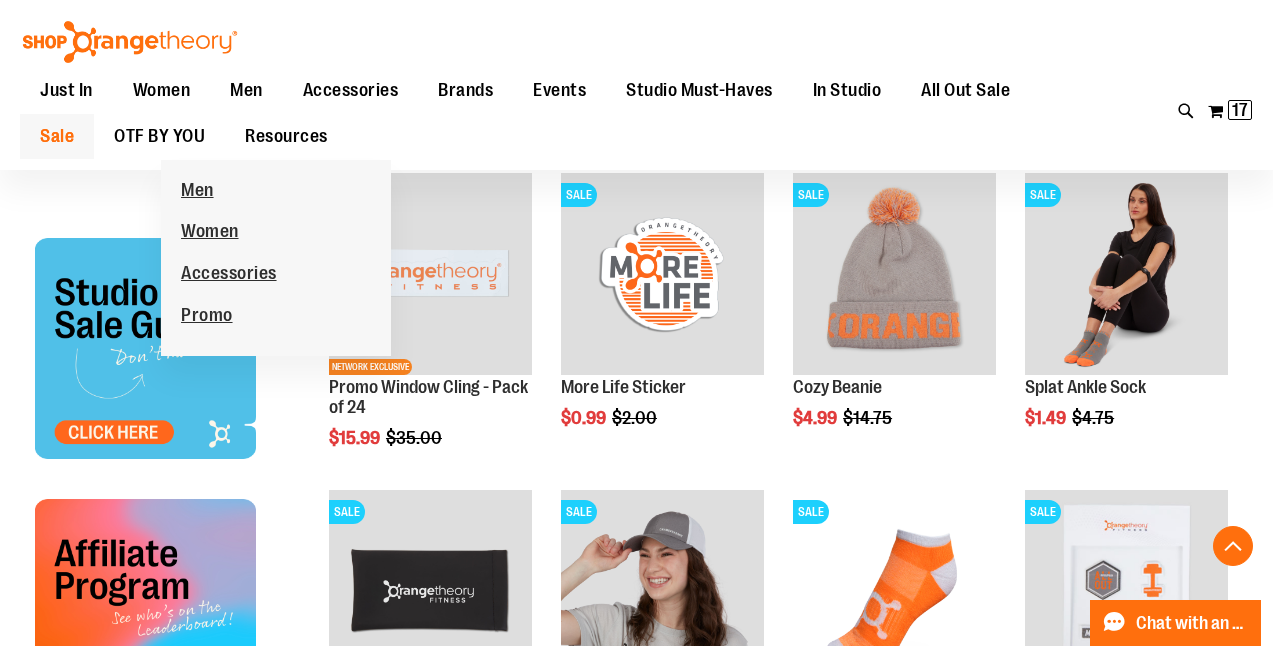 click on "Sale" at bounding box center [57, 136] 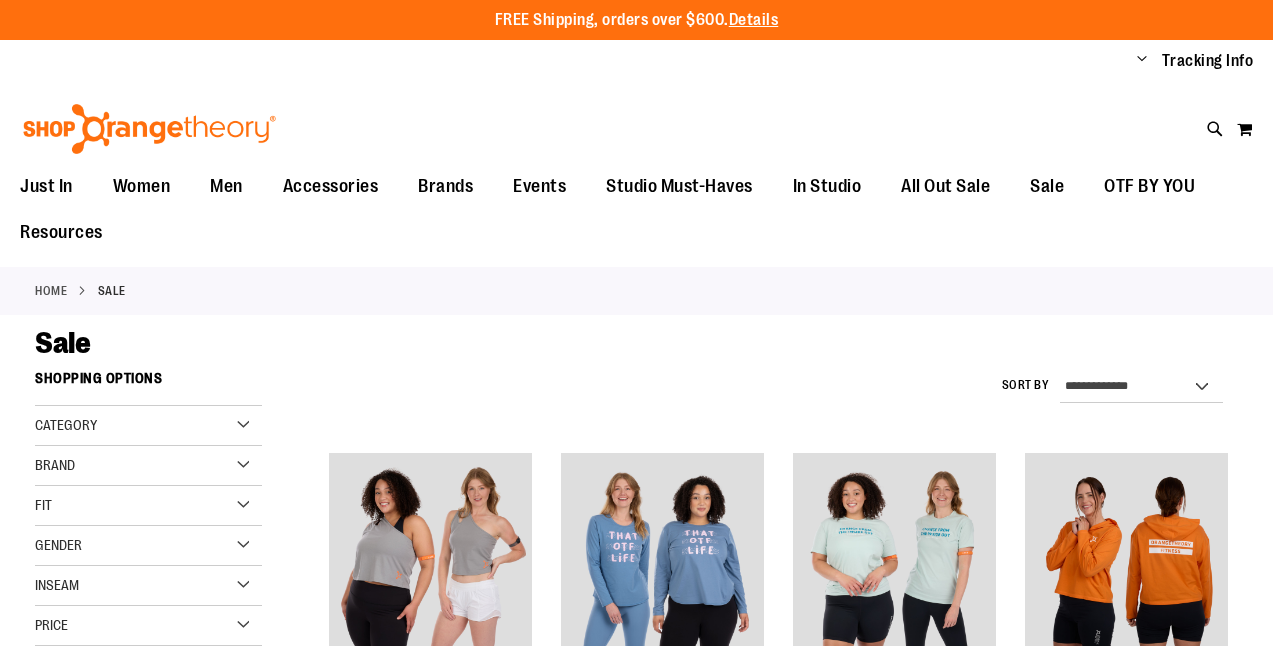 scroll, scrollTop: 0, scrollLeft: 0, axis: both 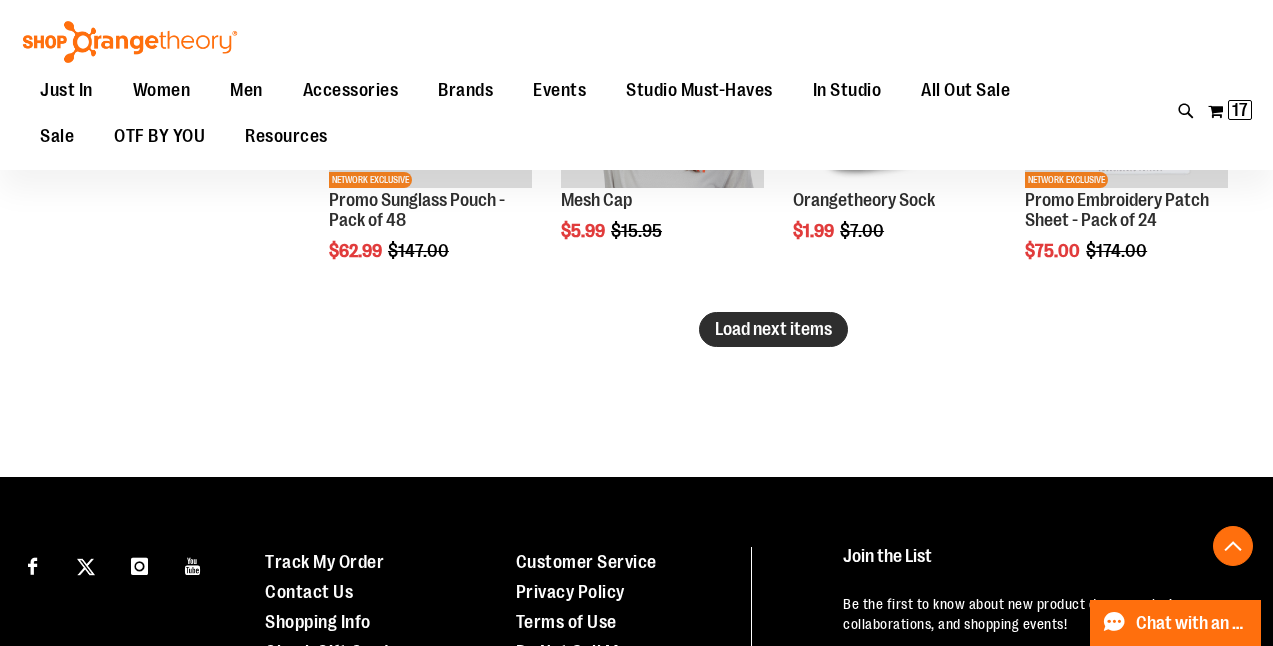 type on "**********" 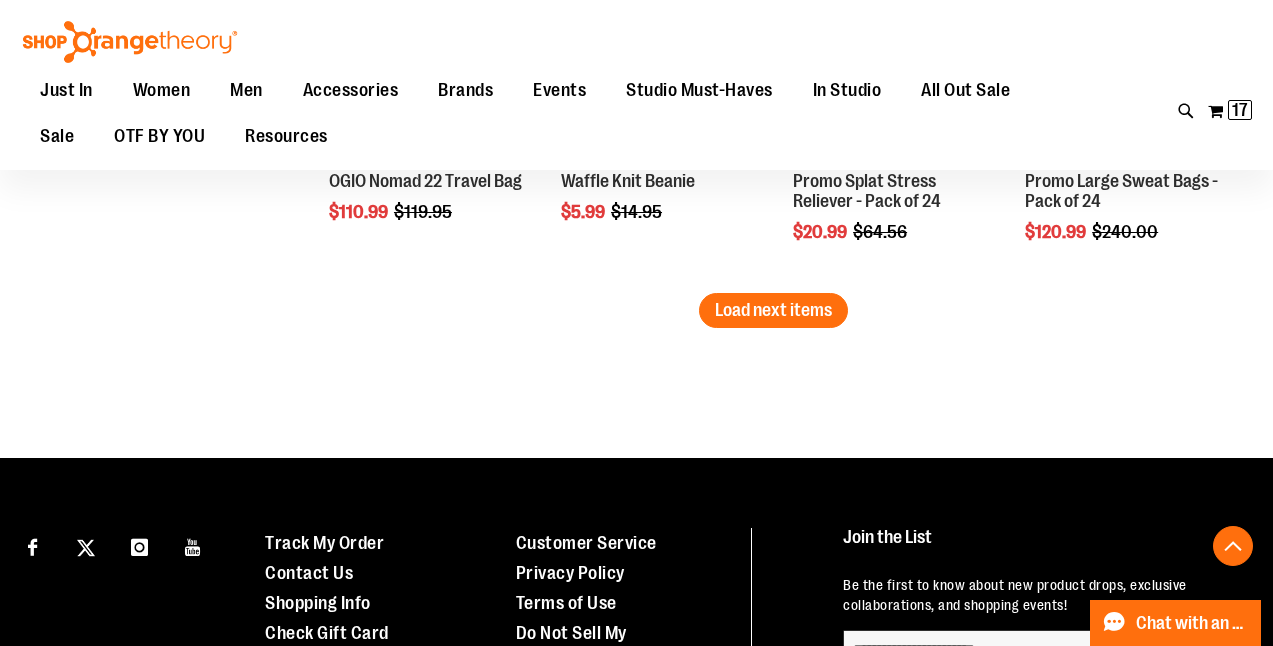 scroll, scrollTop: 4188, scrollLeft: 0, axis: vertical 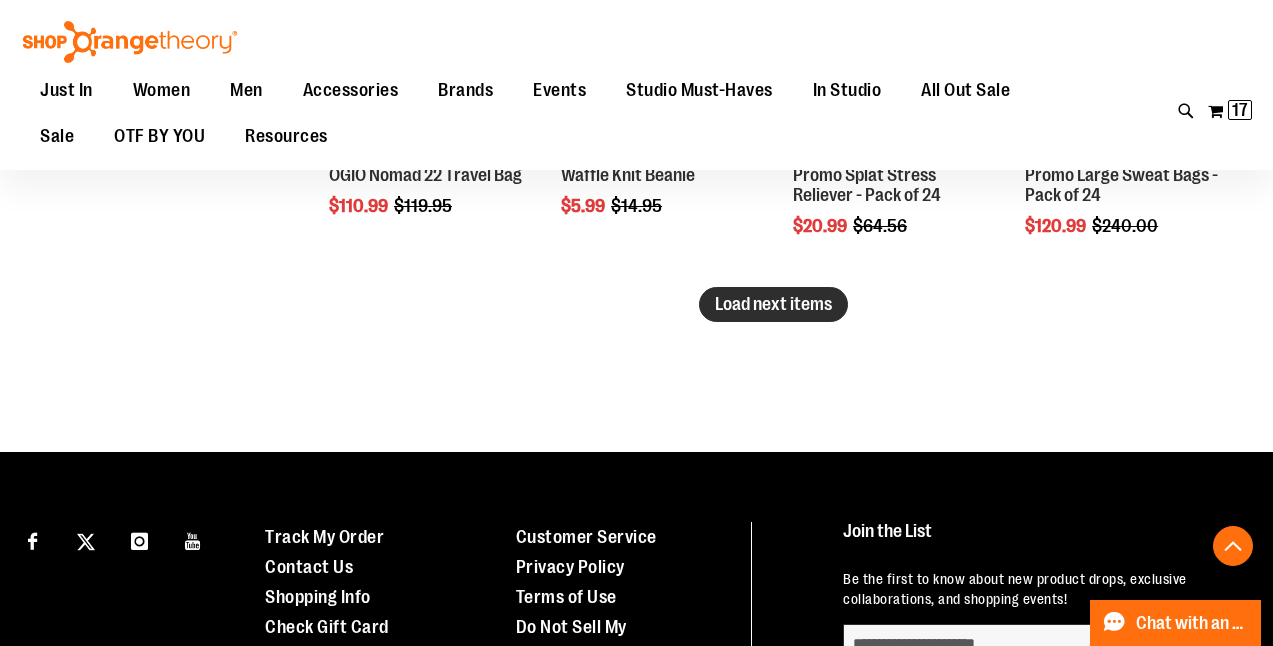 click on "Load next items" at bounding box center (773, 304) 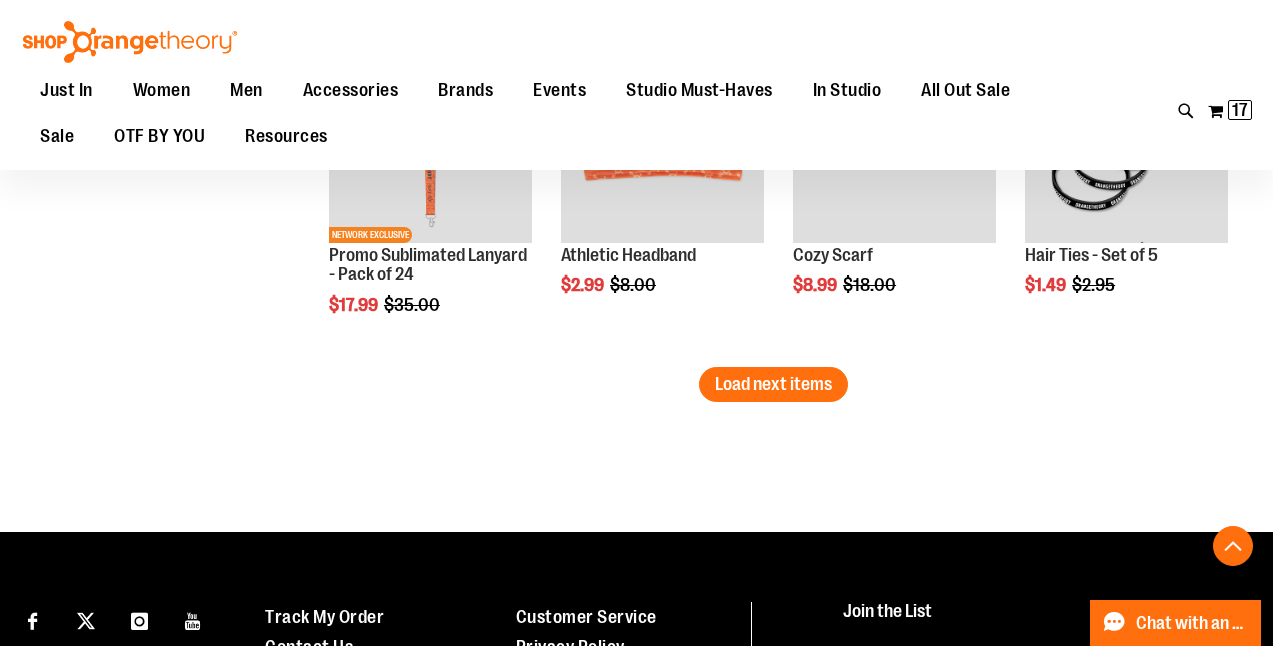 scroll, scrollTop: 5123, scrollLeft: 0, axis: vertical 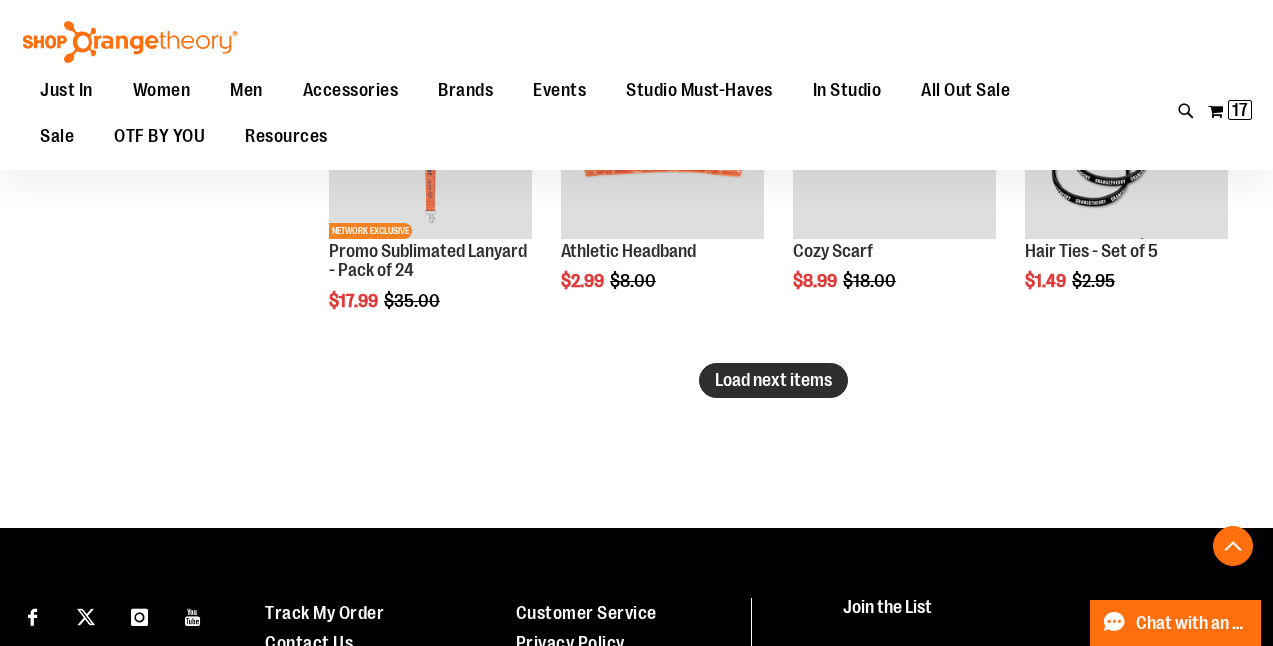 click on "Load next items" at bounding box center [773, 380] 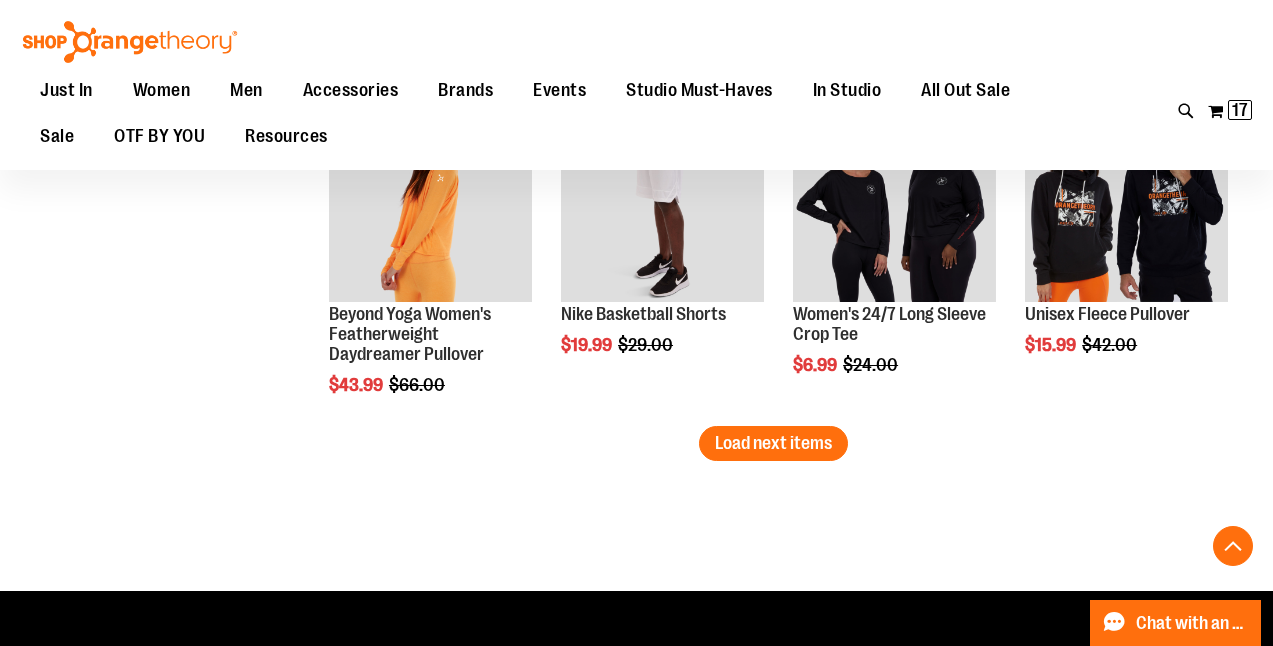 scroll, scrollTop: 6086, scrollLeft: 0, axis: vertical 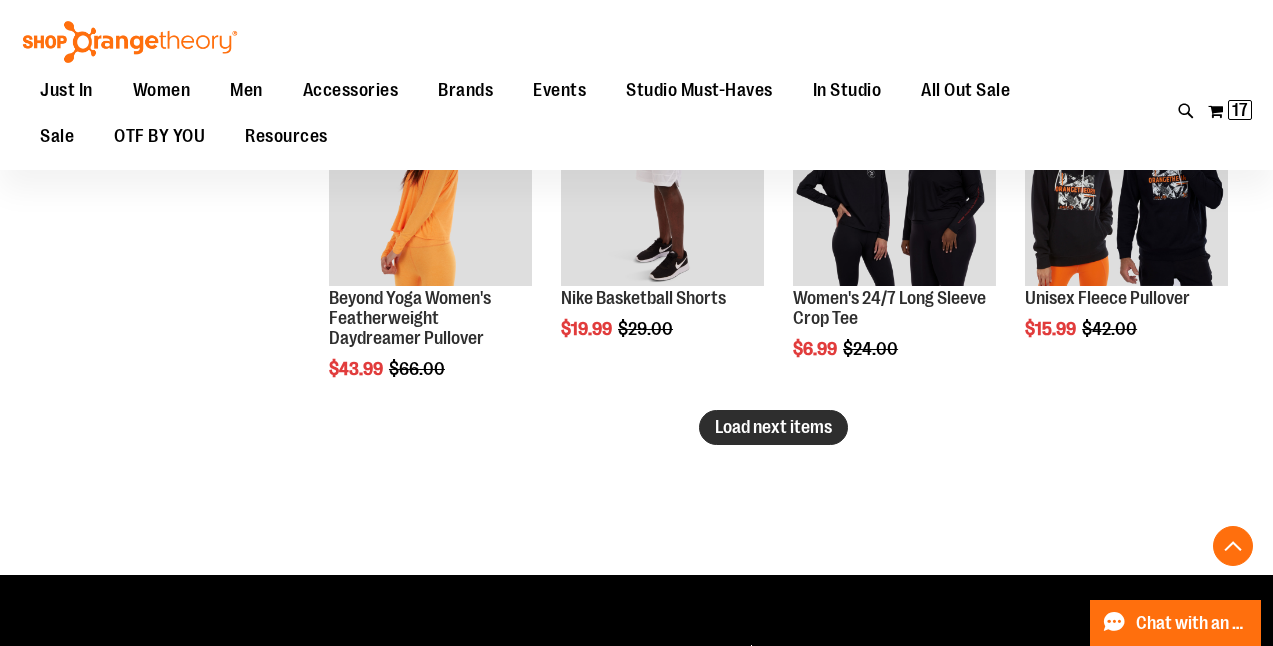 click on "Load next items" at bounding box center (773, 427) 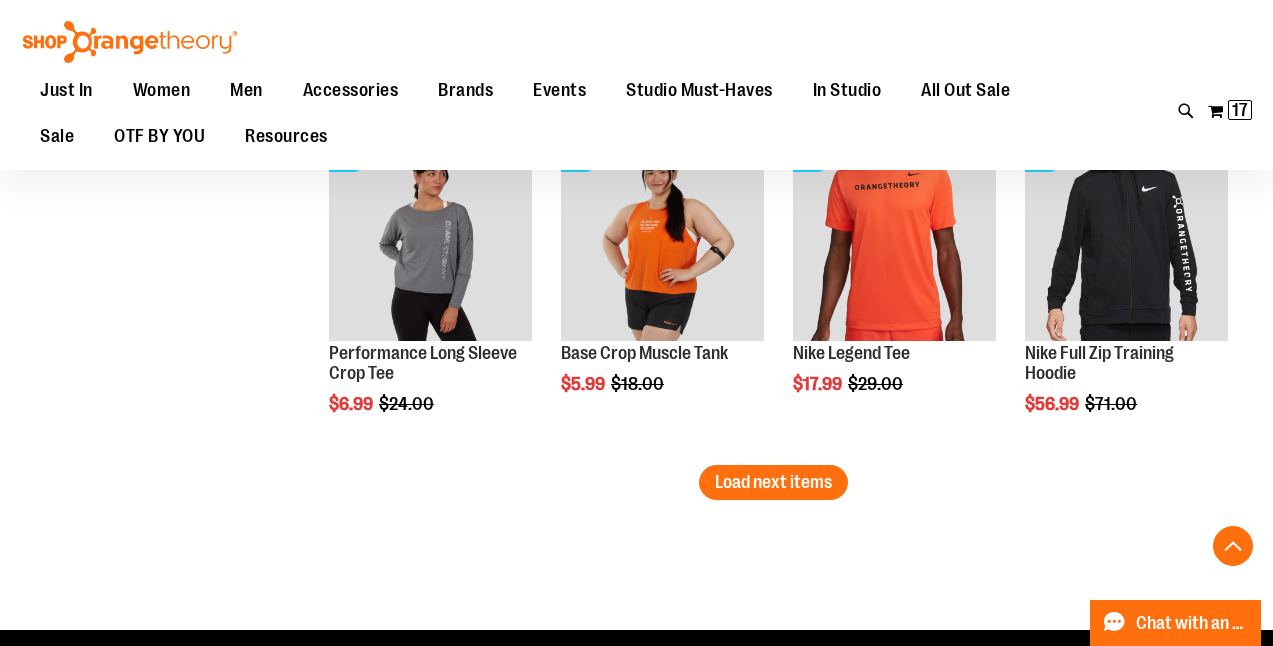 scroll, scrollTop: 7046, scrollLeft: 0, axis: vertical 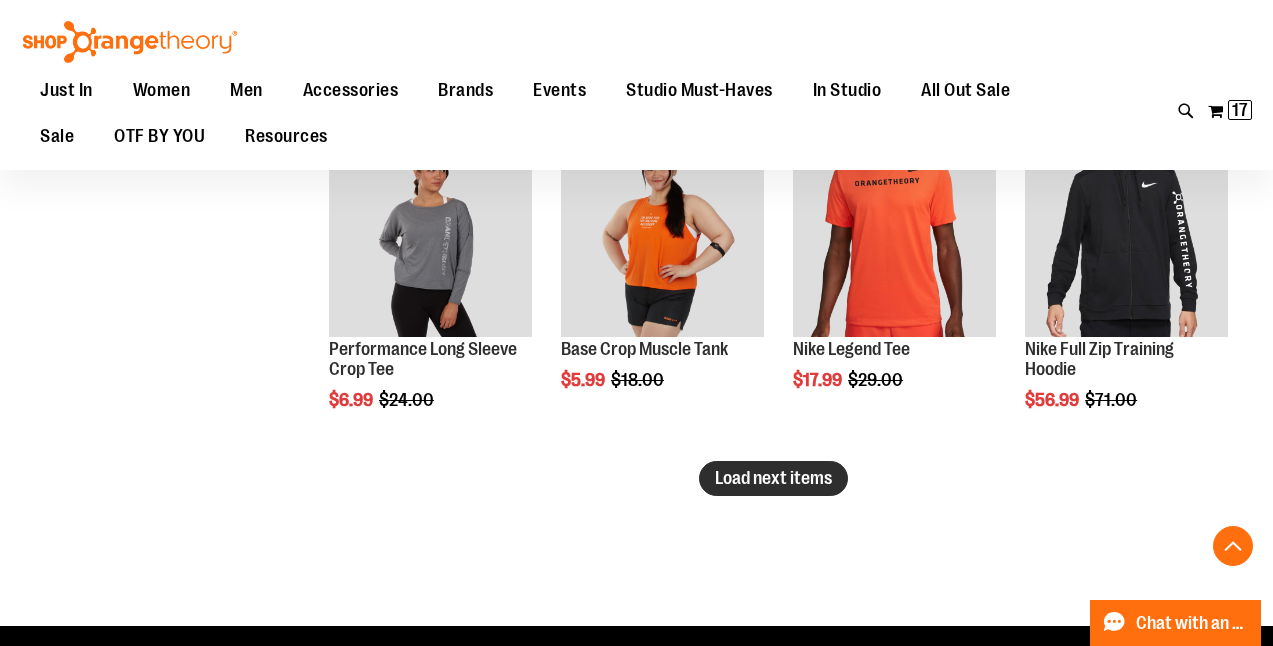 click on "Load next items" at bounding box center [773, 478] 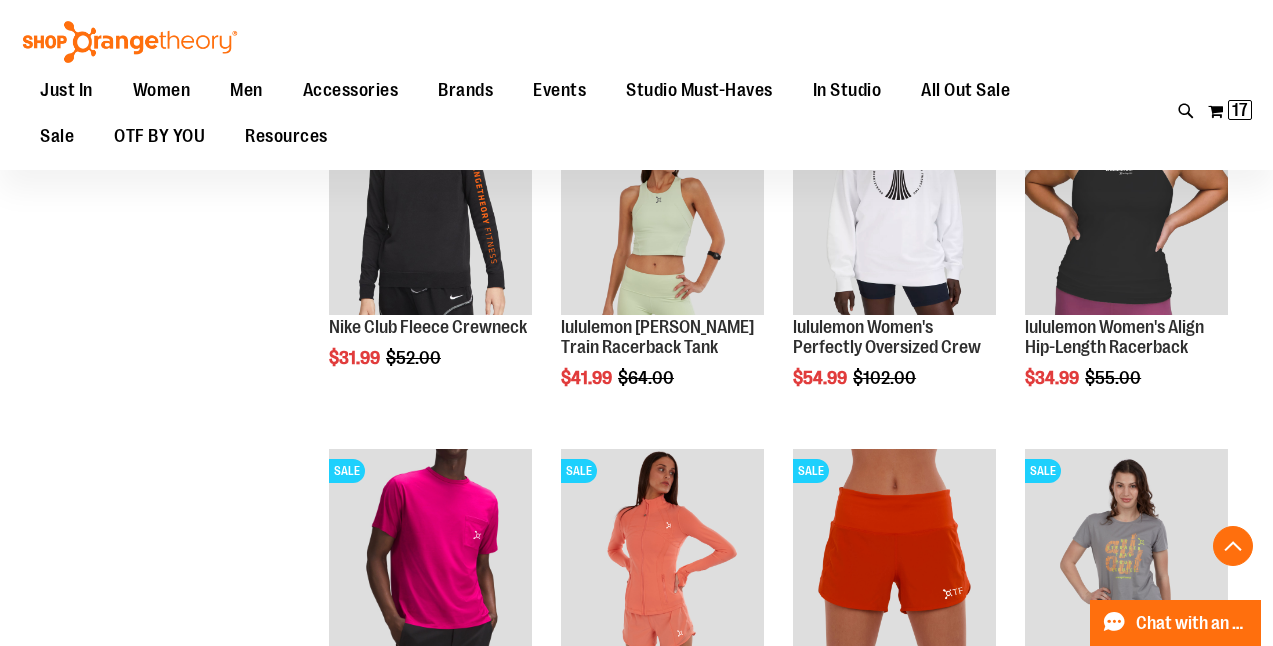 scroll, scrollTop: 7407, scrollLeft: 0, axis: vertical 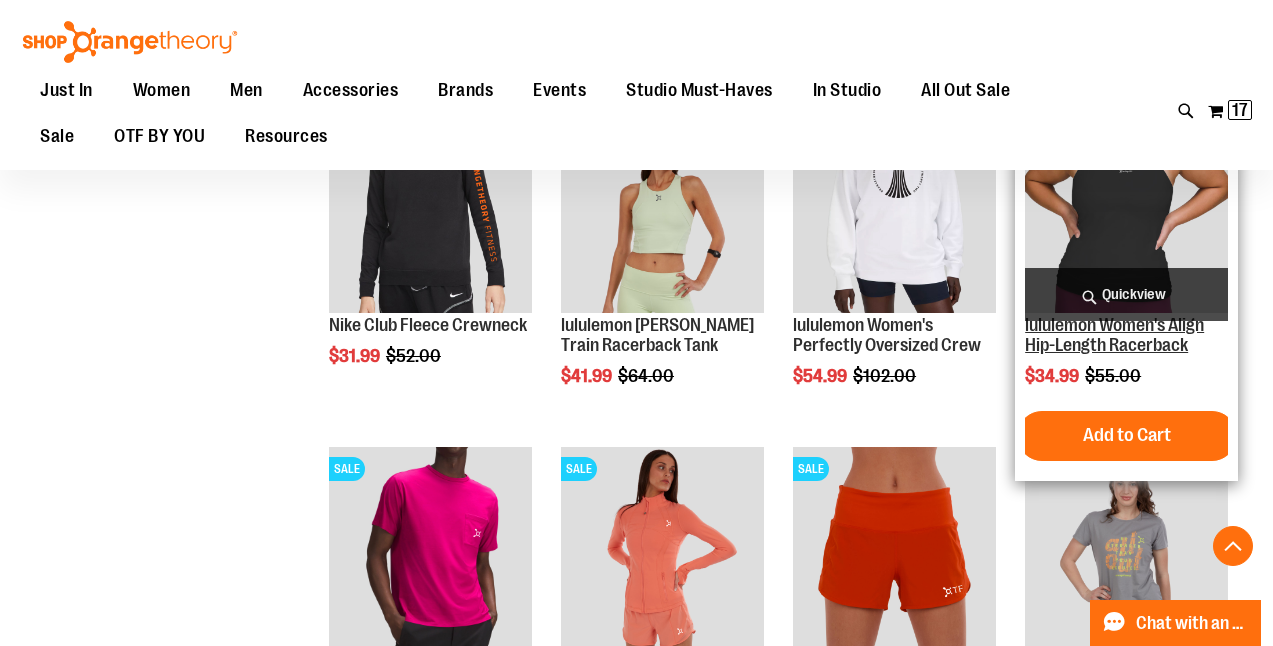 click on "lululemon Women's Align Hip-Length Racerback" at bounding box center [1114, 335] 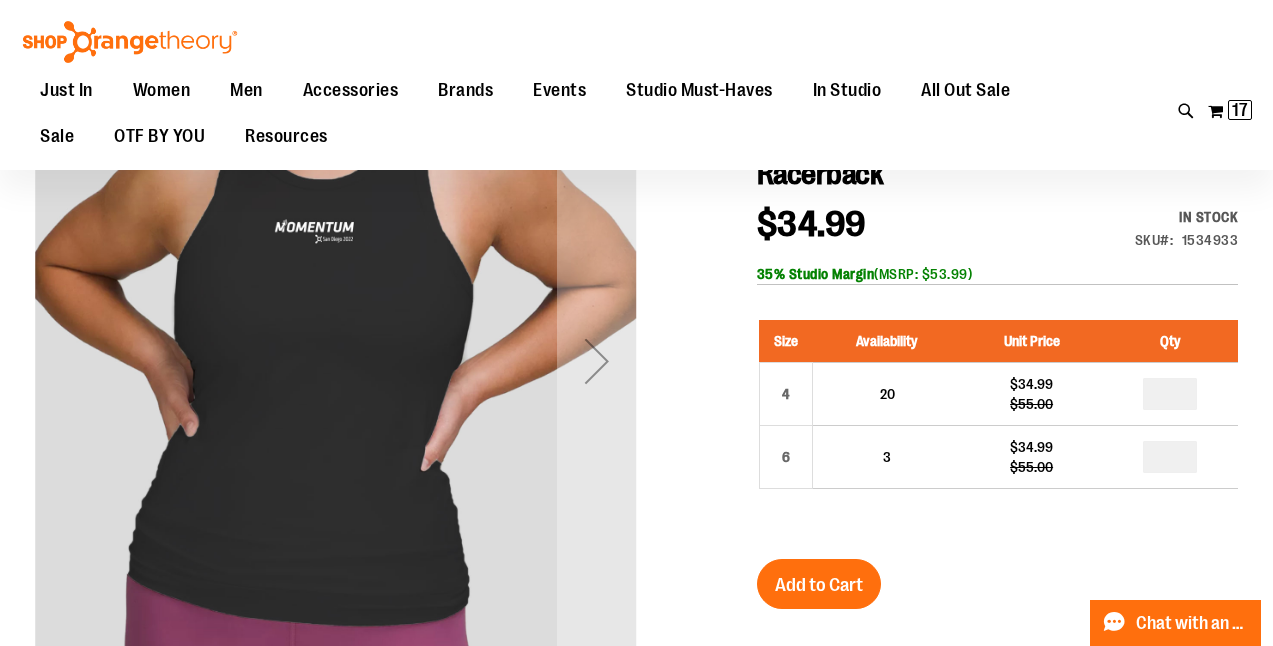 scroll, scrollTop: 266, scrollLeft: 0, axis: vertical 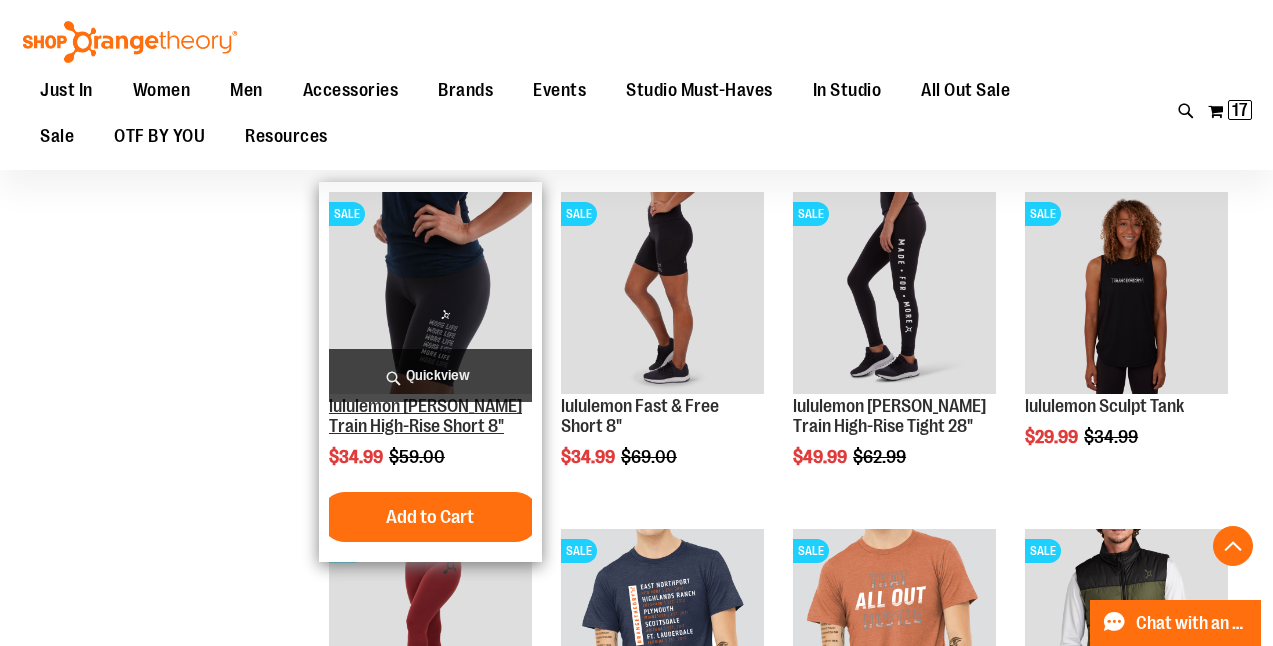 type on "**********" 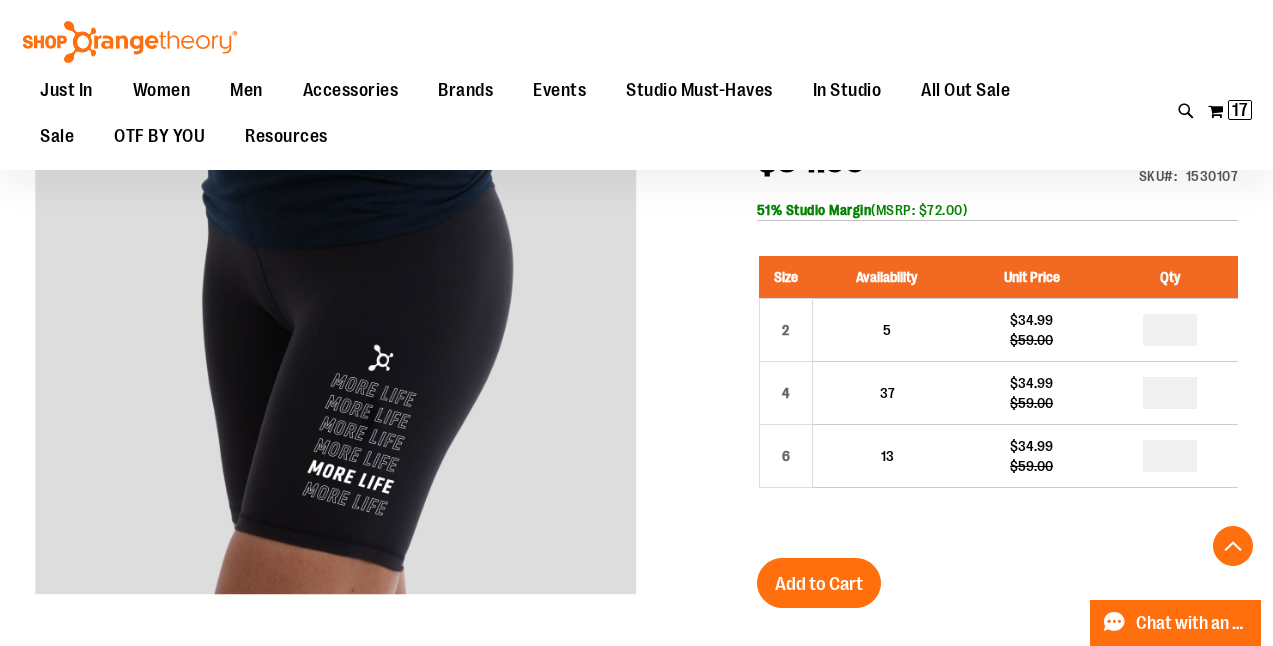 scroll, scrollTop: 334, scrollLeft: 0, axis: vertical 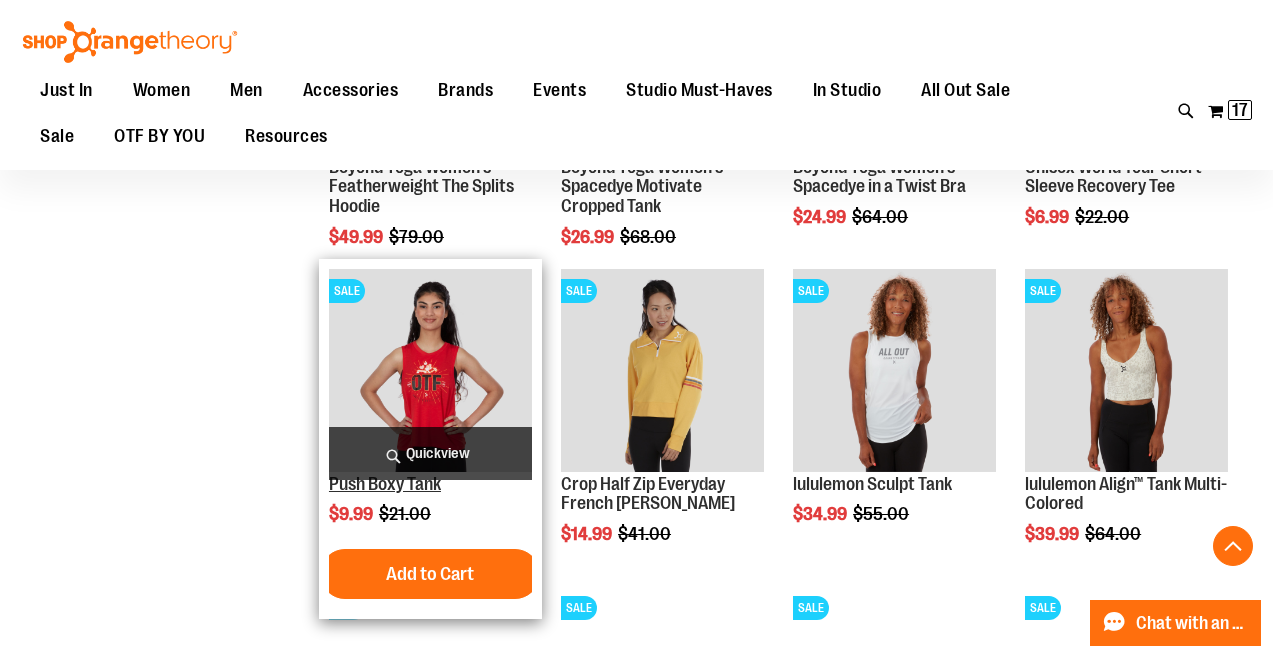 type on "**********" 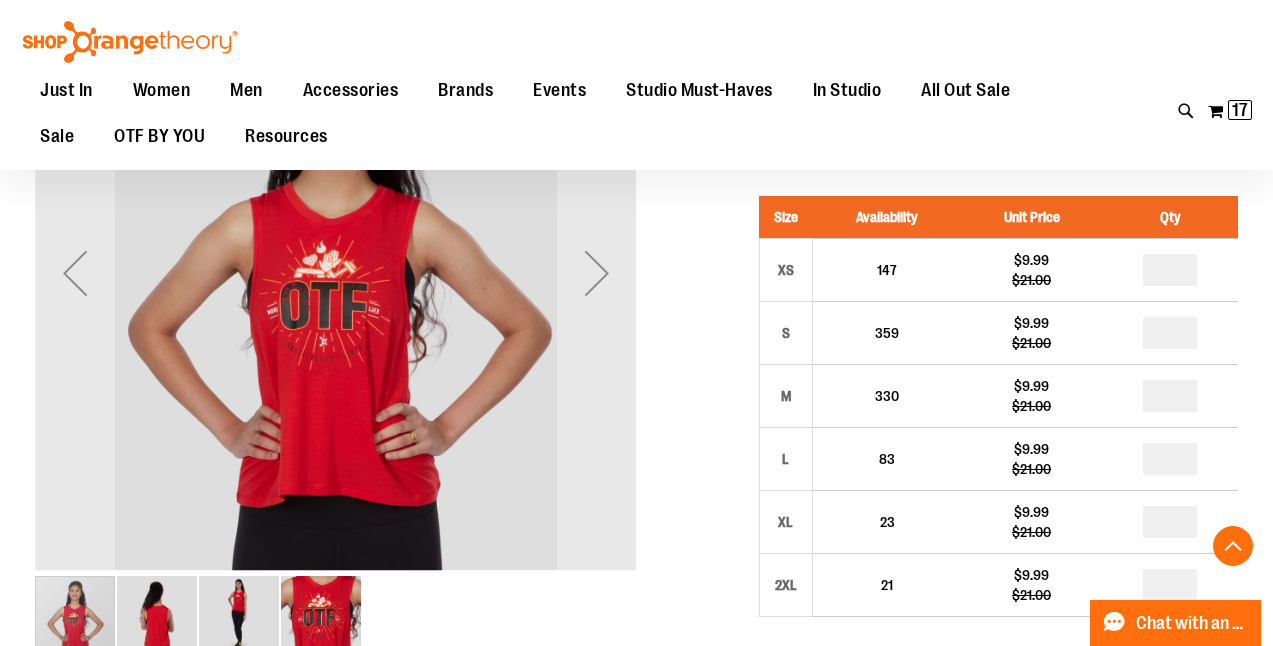 scroll, scrollTop: 360, scrollLeft: 0, axis: vertical 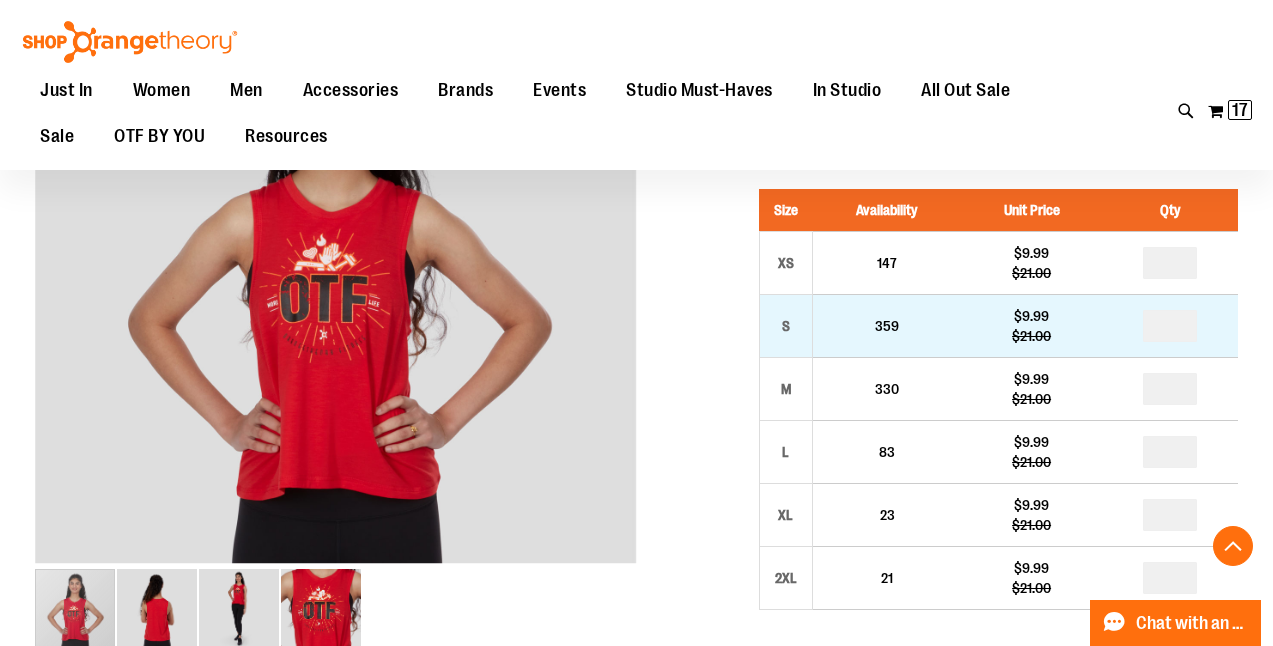 type on "**********" 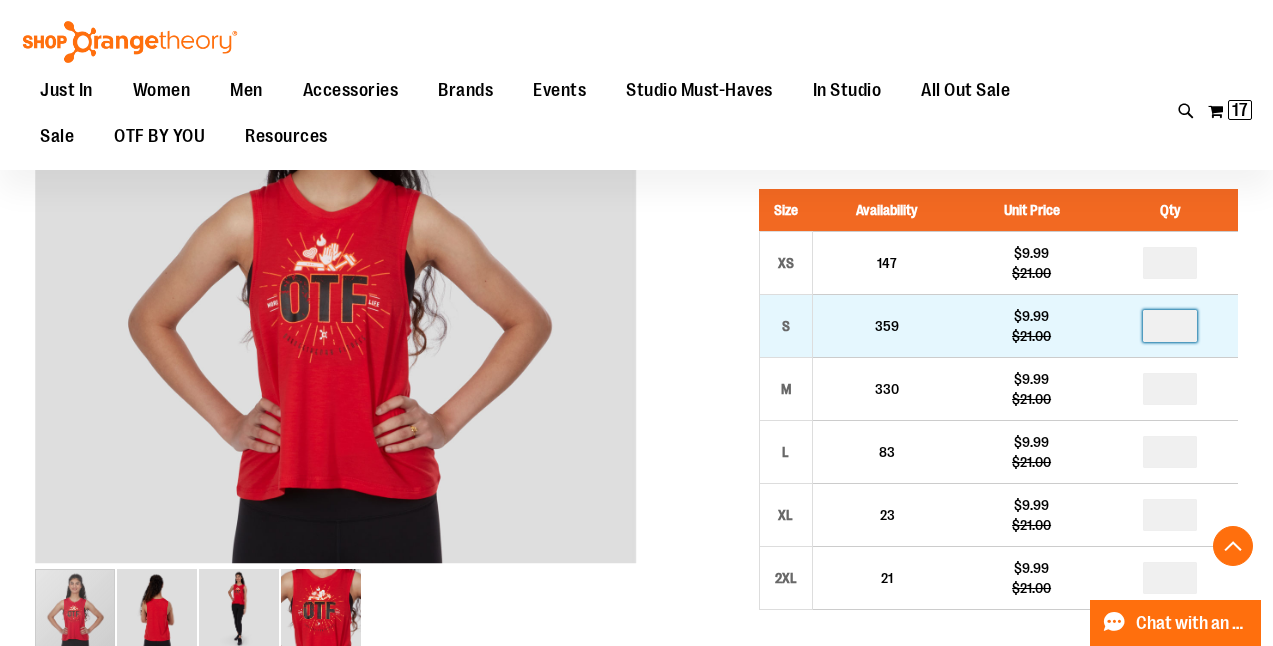 click at bounding box center (1170, 326) 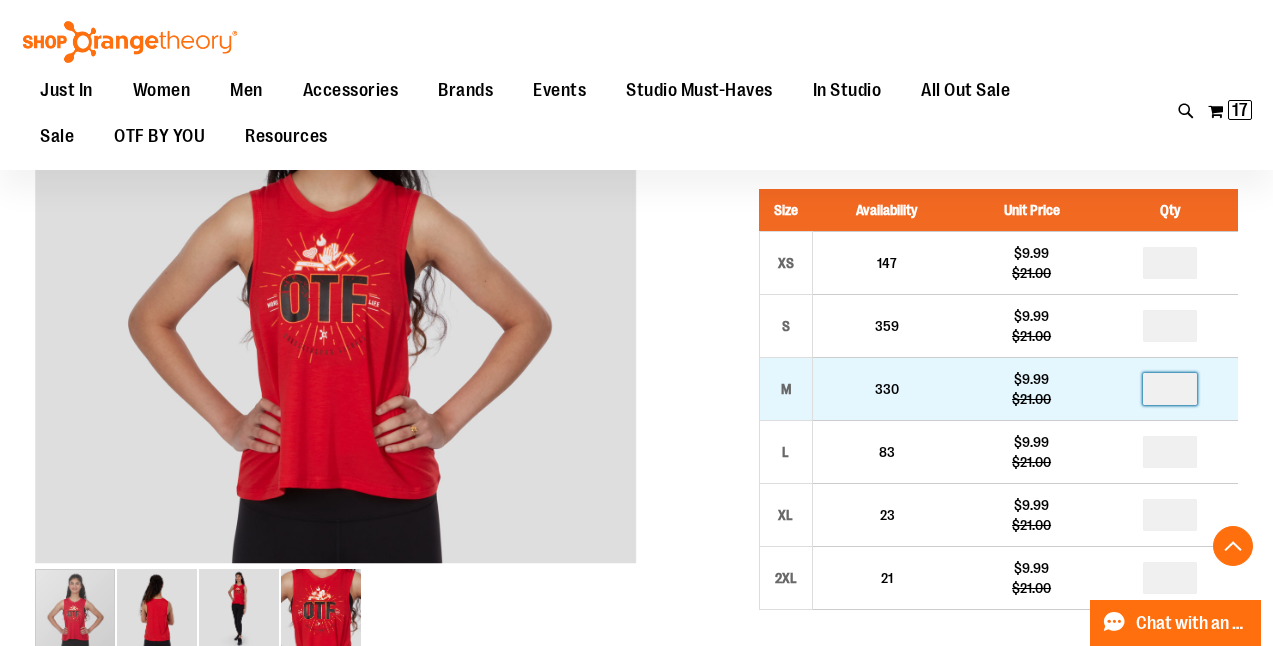click at bounding box center [1170, 389] 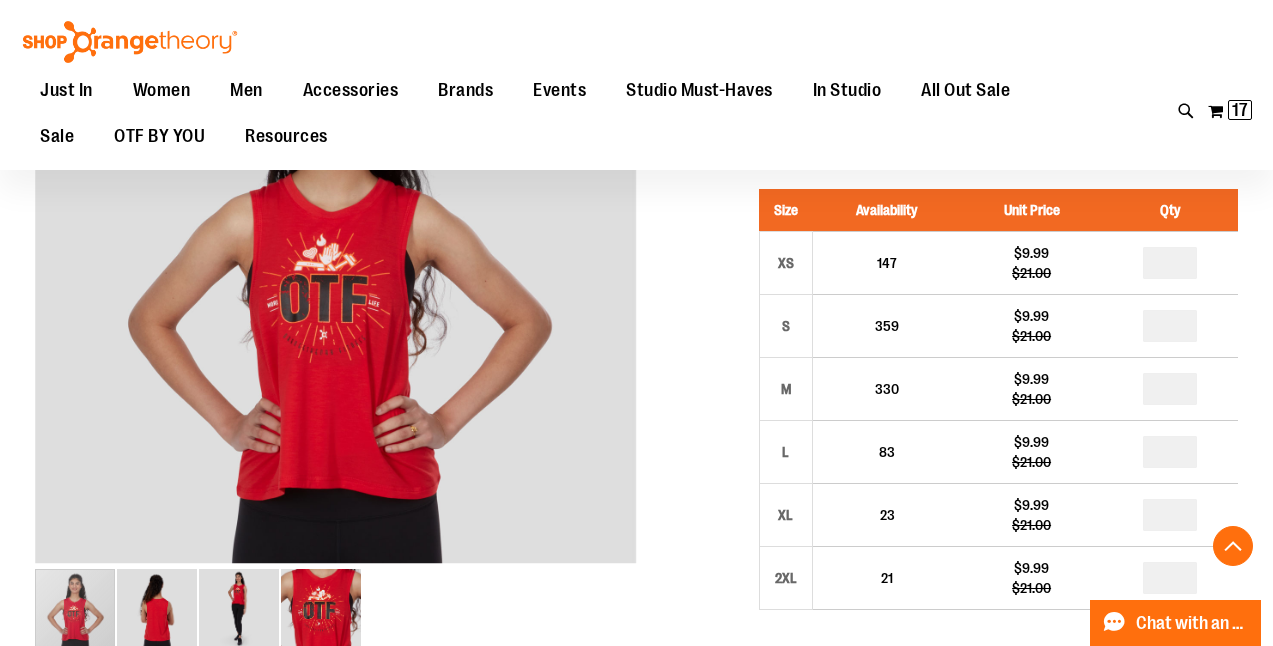 type on "*" 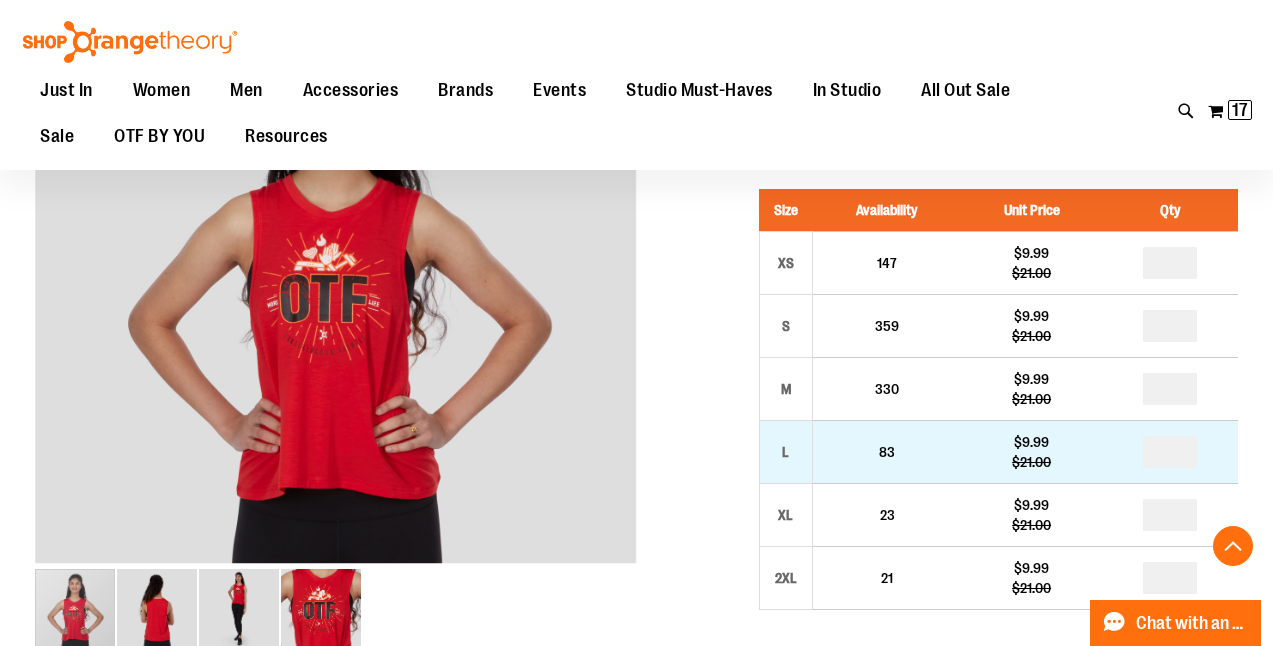 type on "*" 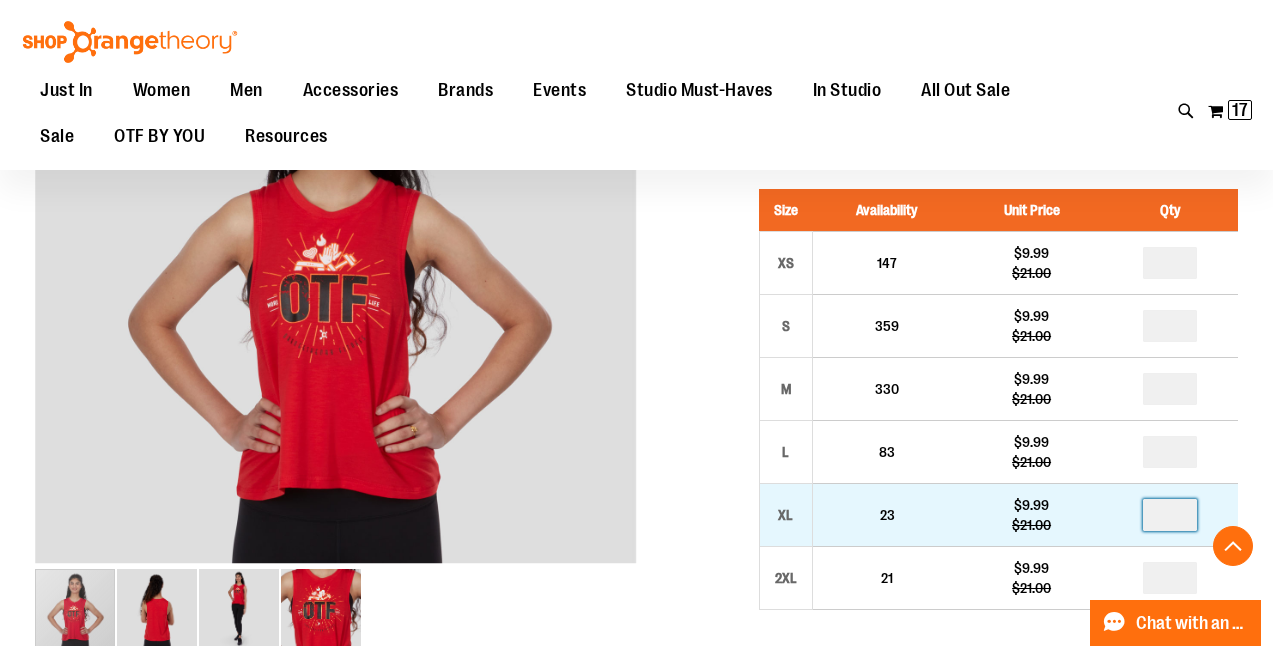 click at bounding box center [1170, 515] 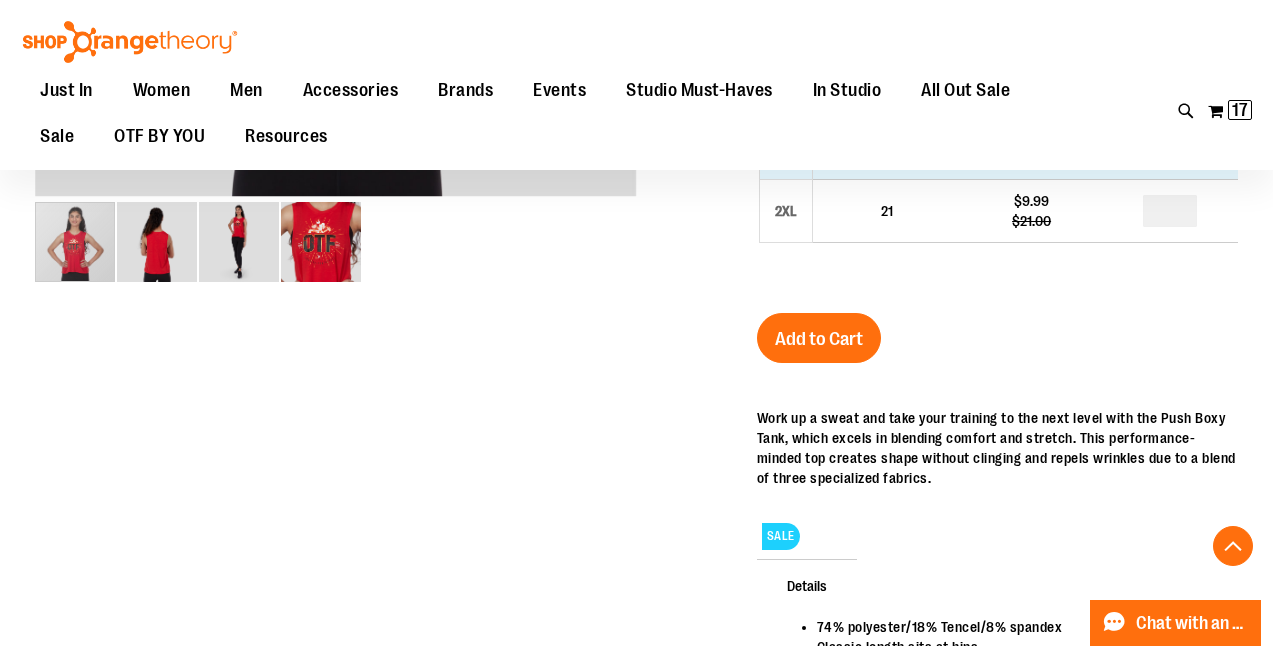 scroll, scrollTop: 740, scrollLeft: 0, axis: vertical 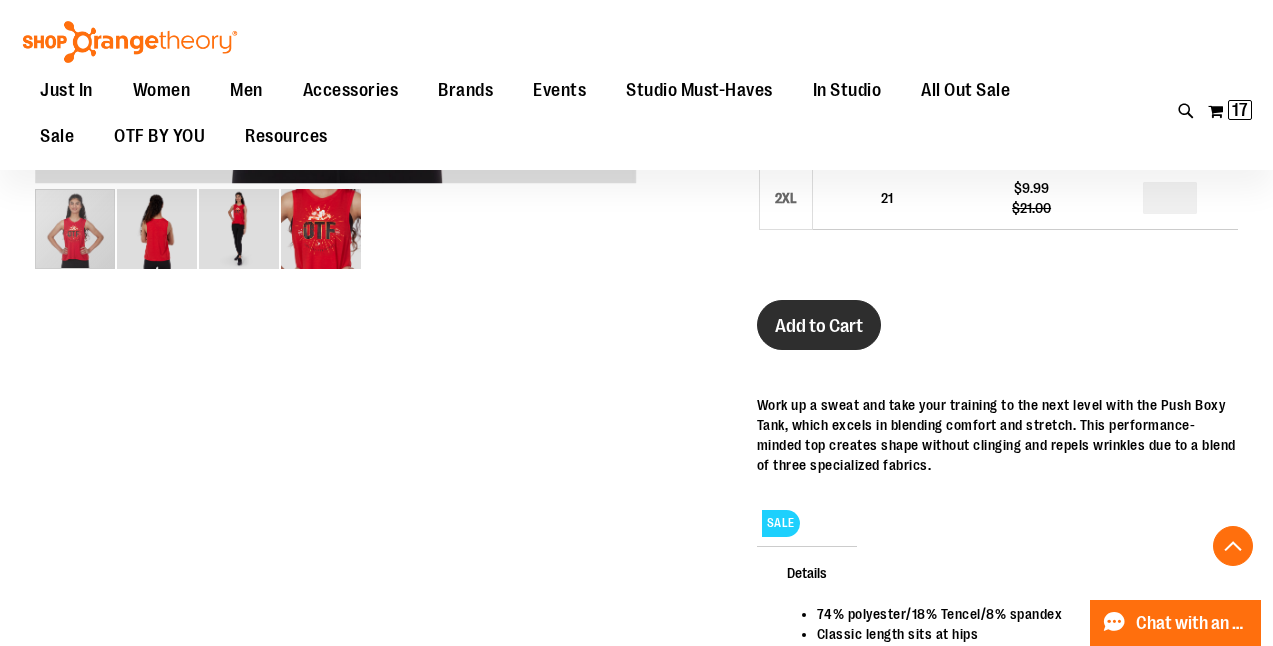 click on "Add to Cart" at bounding box center [819, 326] 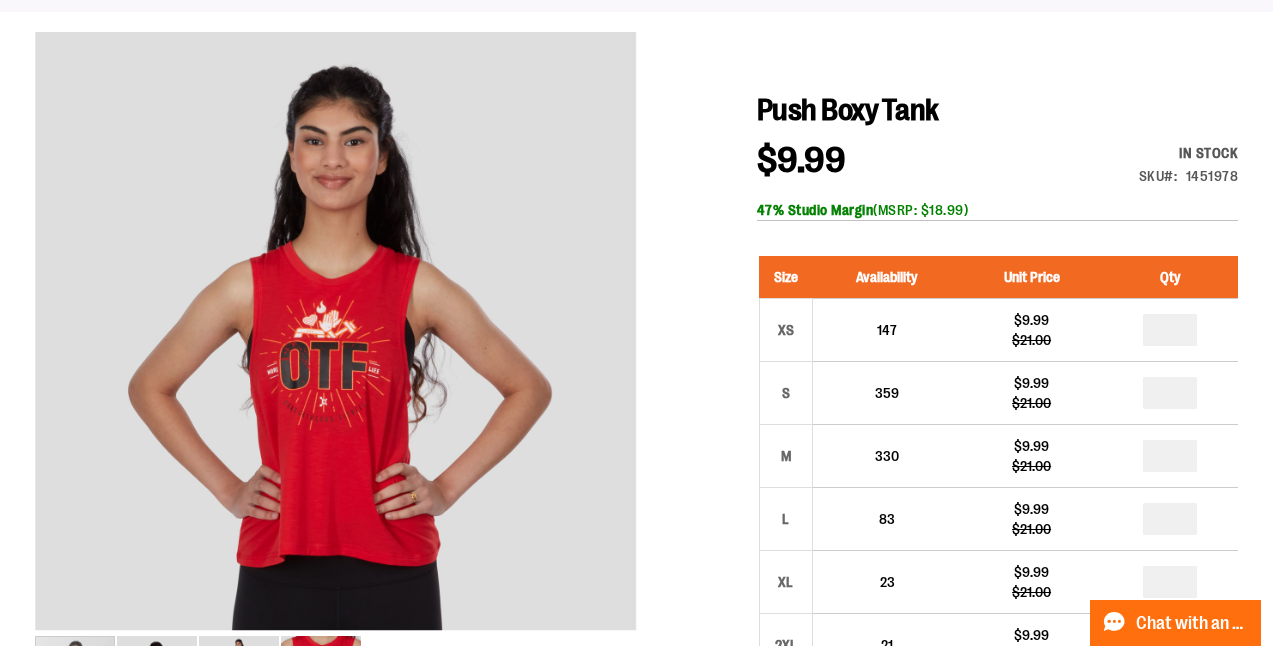scroll, scrollTop: 0, scrollLeft: 0, axis: both 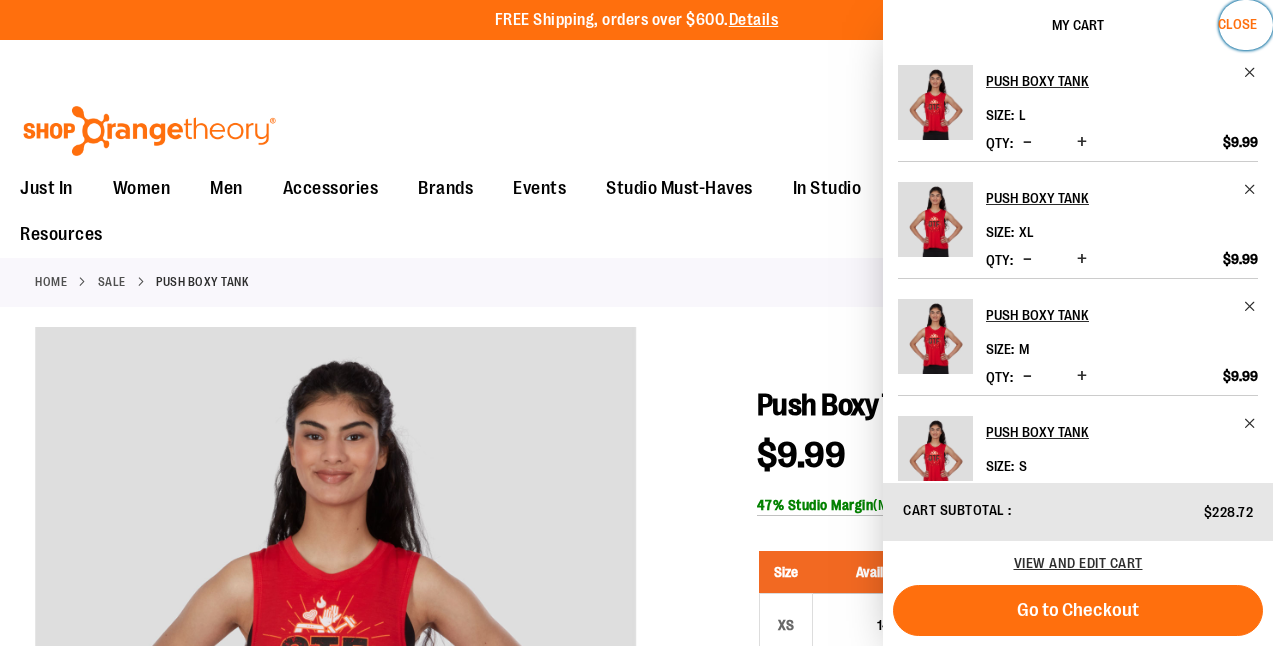 click on "Close" at bounding box center (1237, 24) 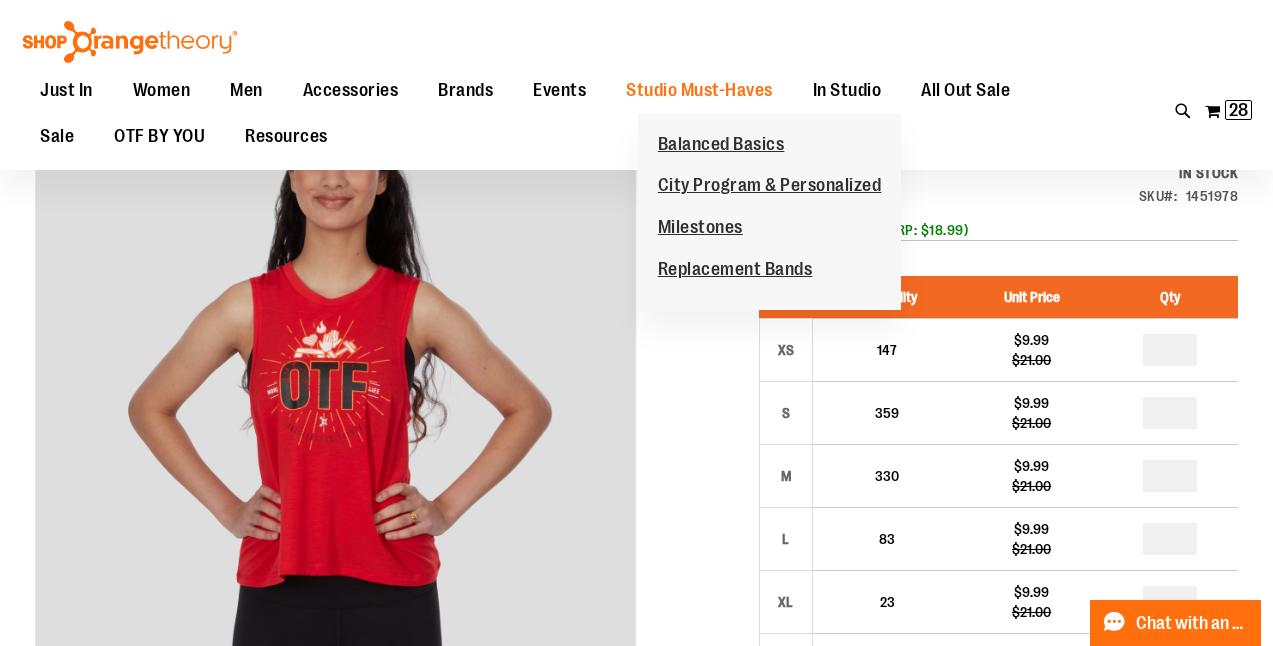 scroll, scrollTop: 283, scrollLeft: 0, axis: vertical 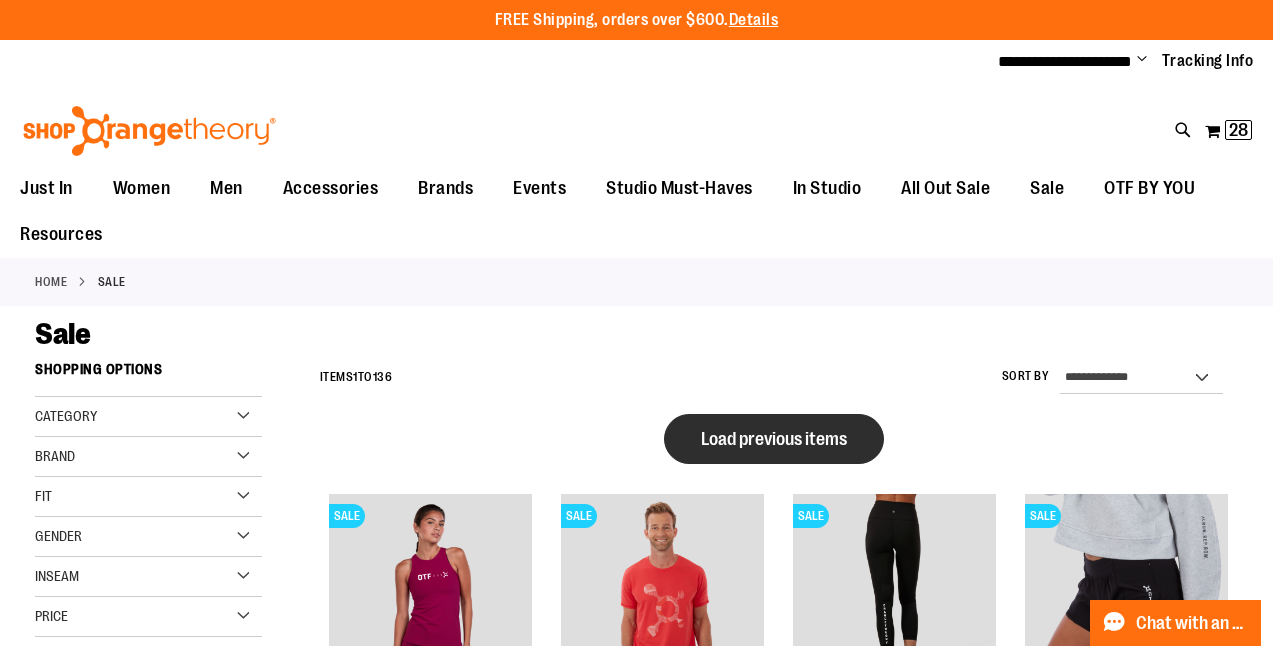 type on "**********" 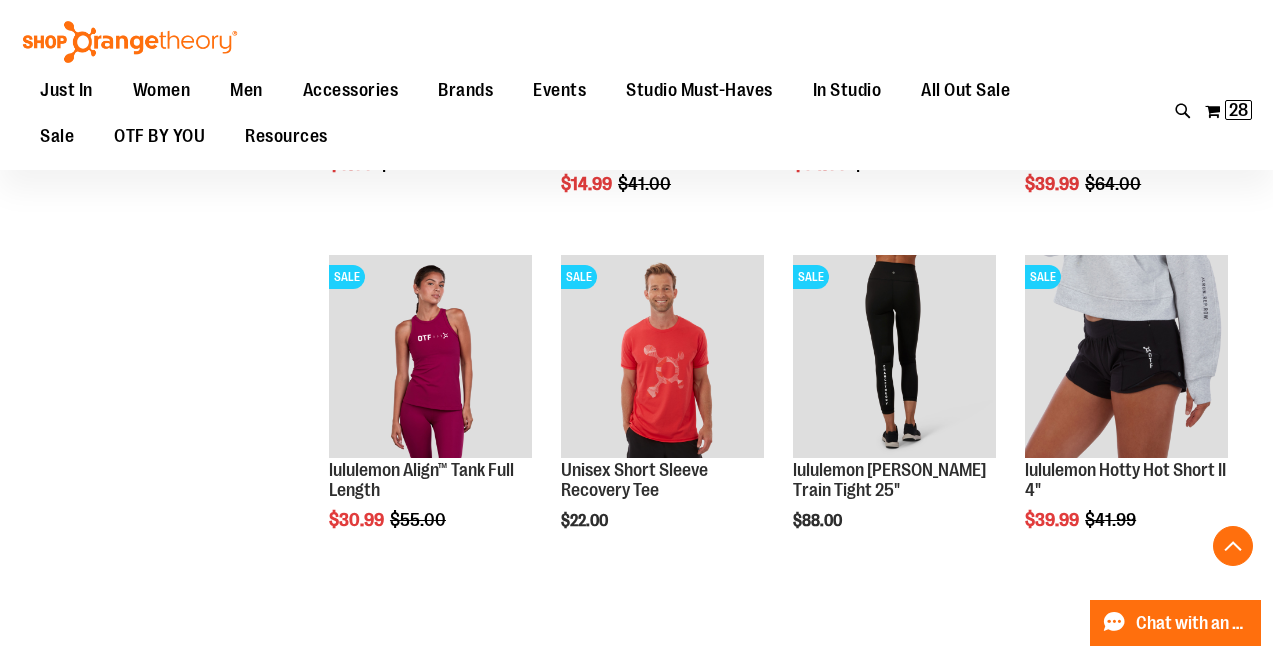 scroll, scrollTop: 994, scrollLeft: 0, axis: vertical 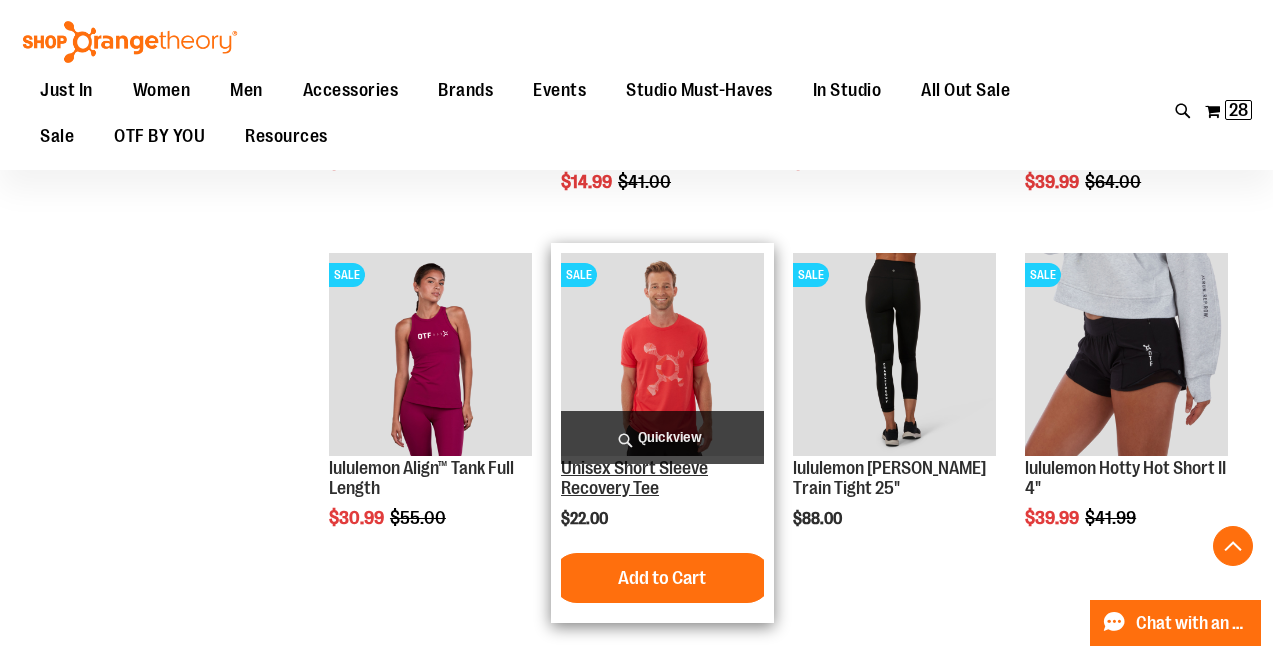 click on "Unisex Short Sleeve Recovery Tee" at bounding box center [634, 478] 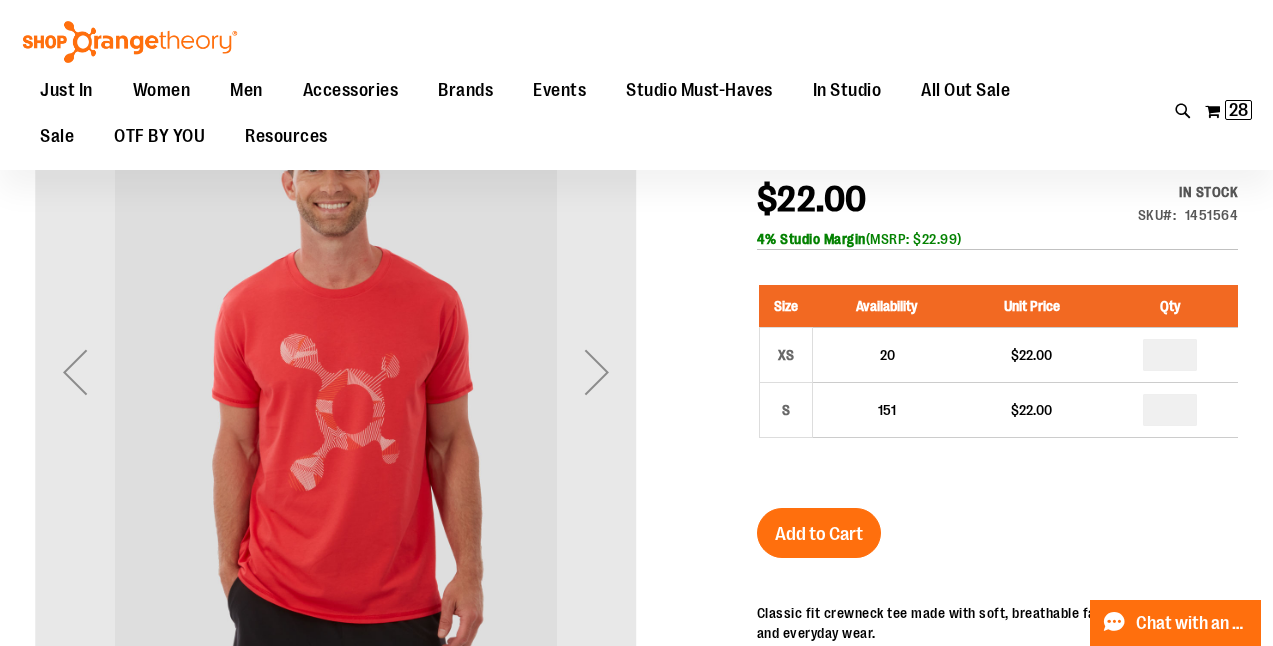 scroll, scrollTop: 259, scrollLeft: 0, axis: vertical 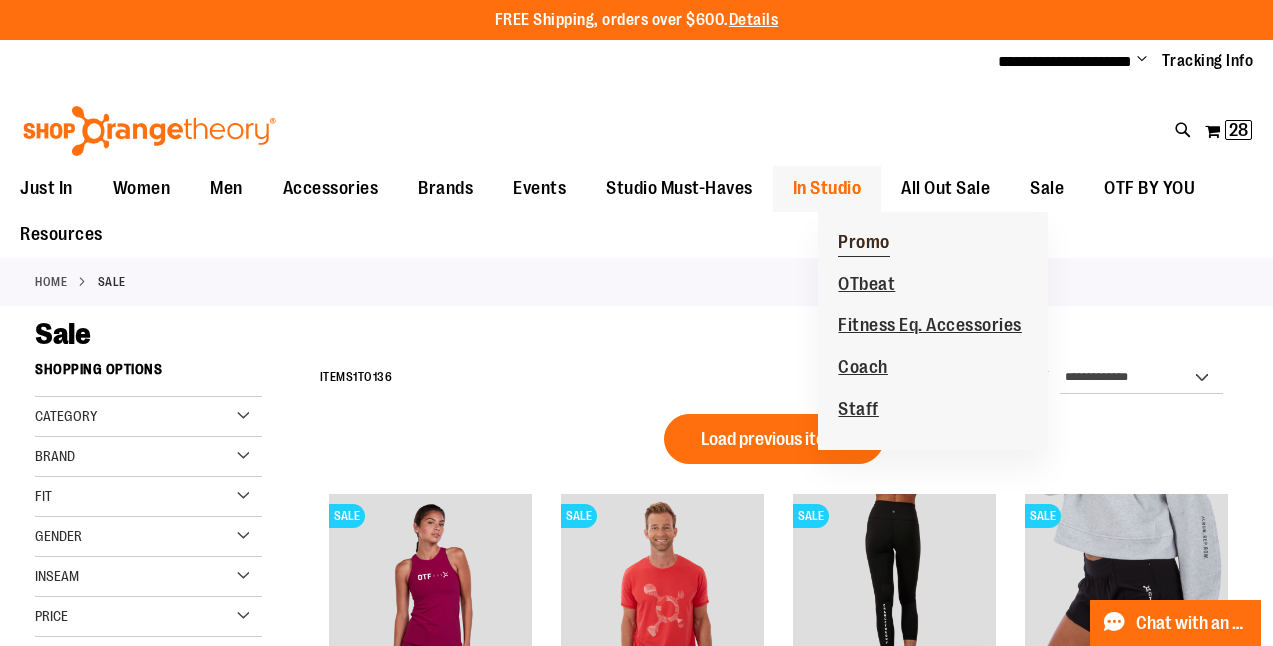 type on "**********" 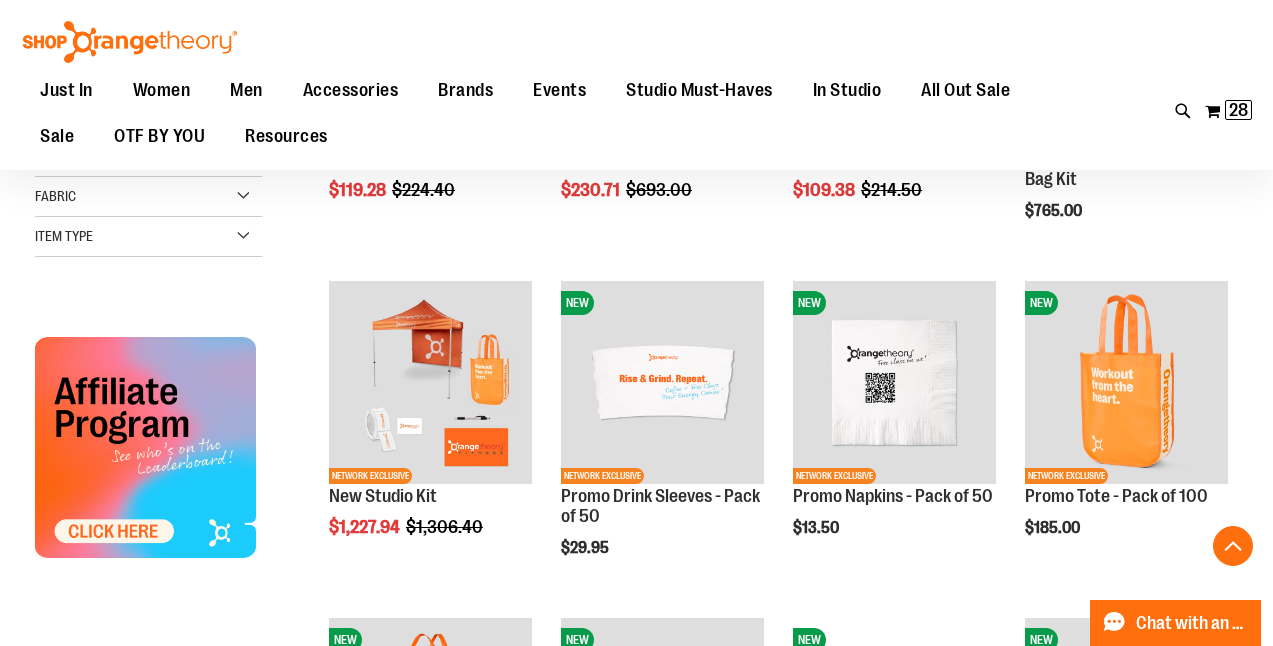 scroll, scrollTop: 500, scrollLeft: 0, axis: vertical 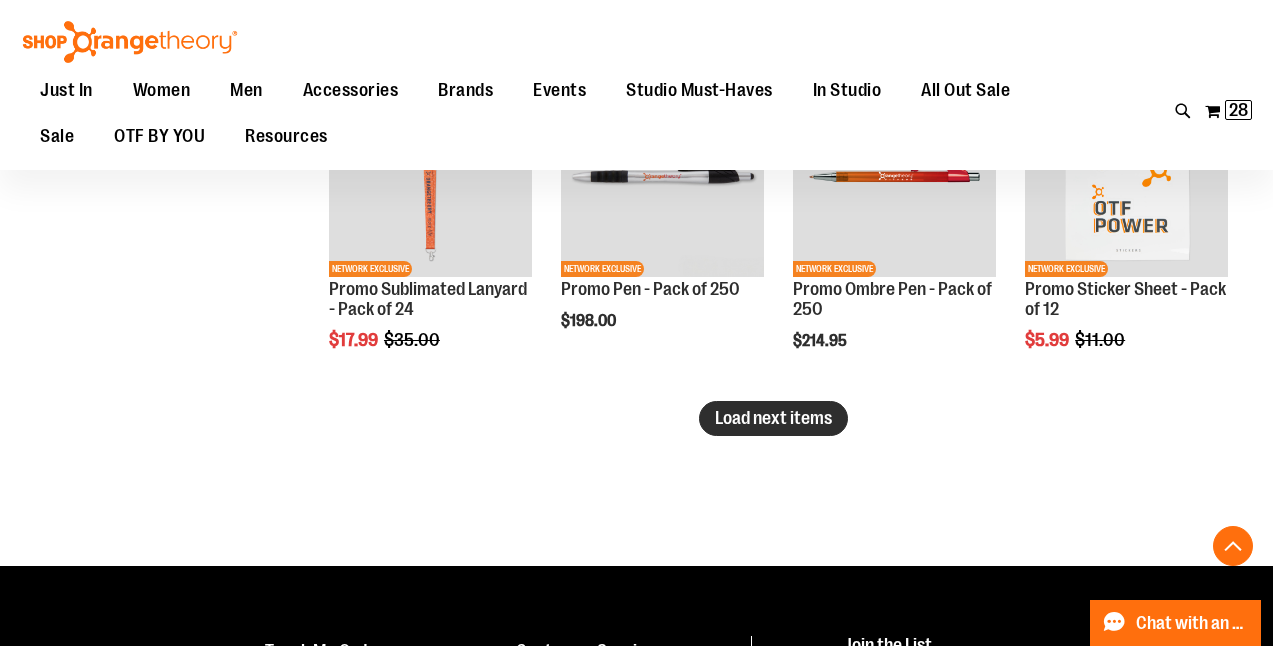 type on "**********" 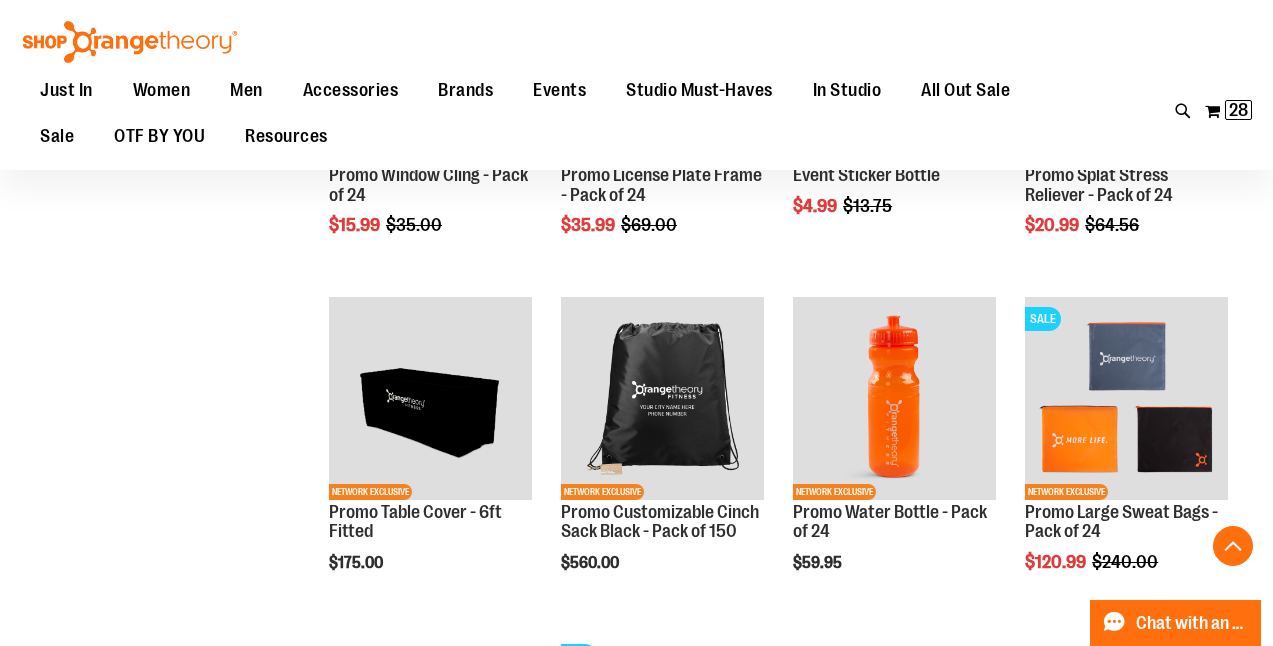 scroll, scrollTop: 1829, scrollLeft: 0, axis: vertical 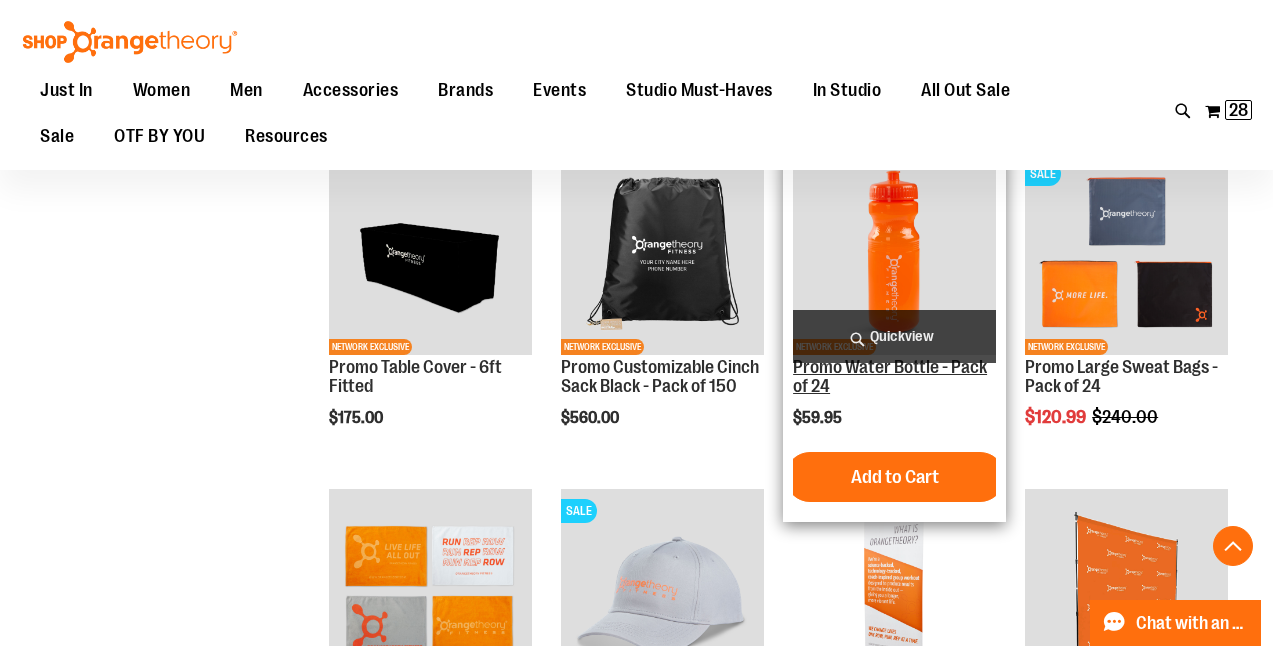 click on "Promo Water Bottle - Pack of 24" at bounding box center [890, 377] 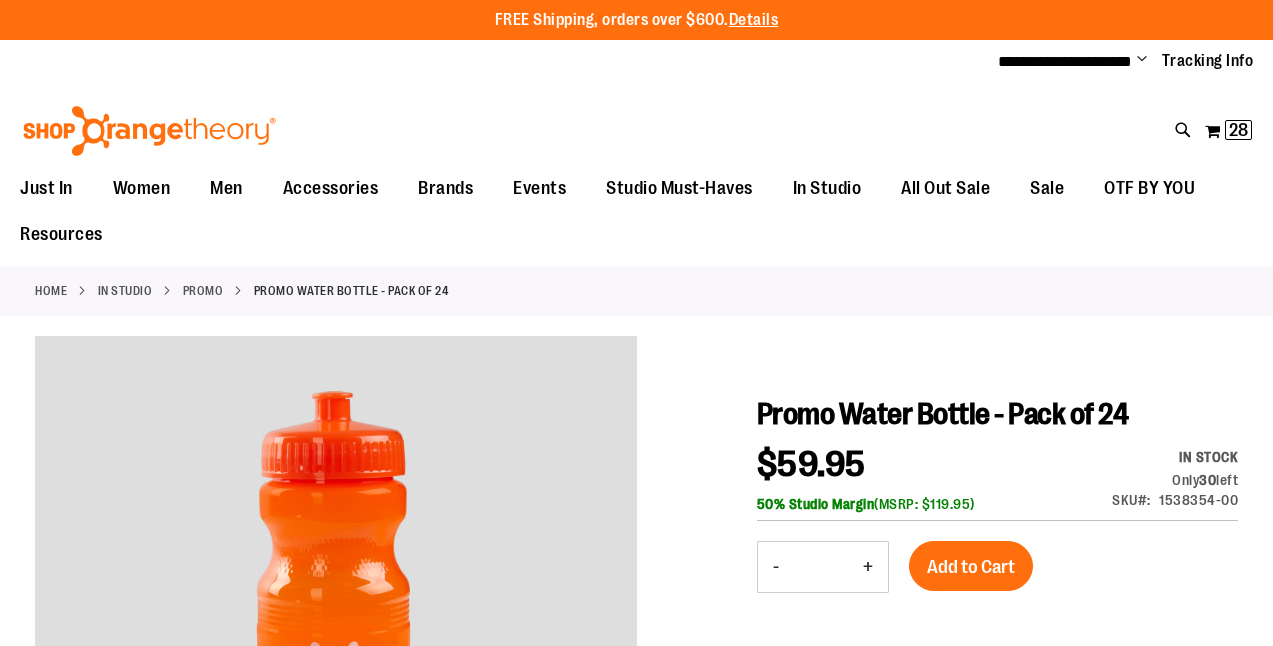 scroll, scrollTop: 0, scrollLeft: 0, axis: both 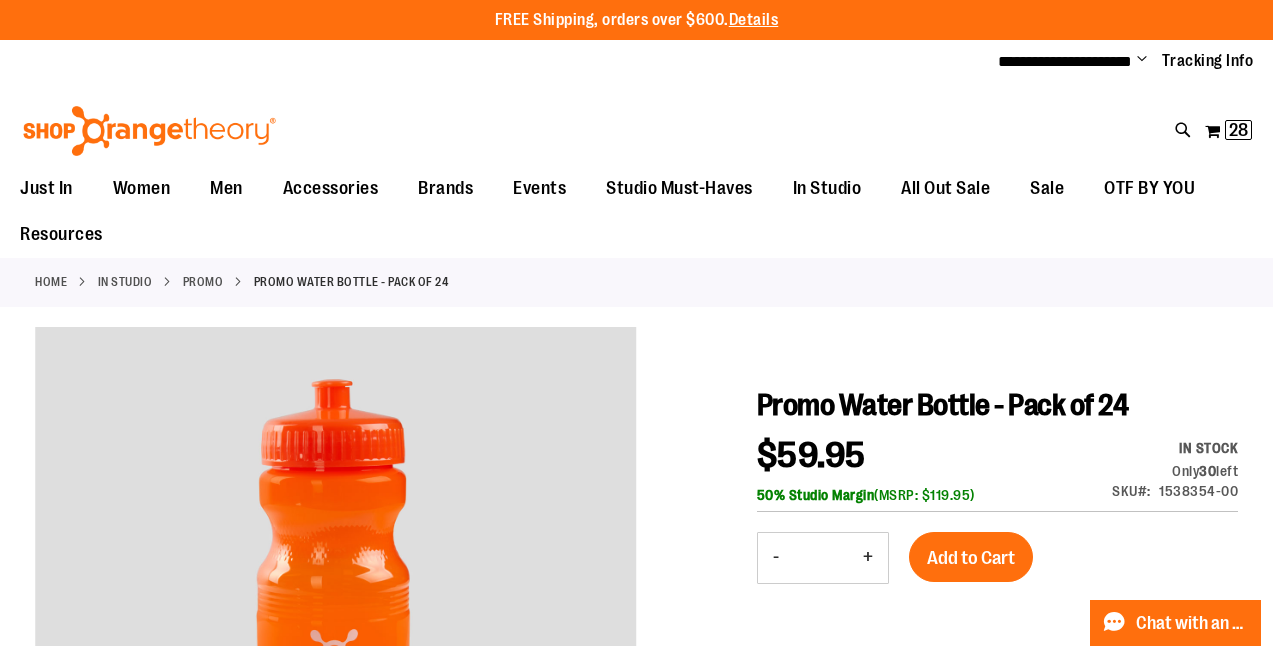 type on "**********" 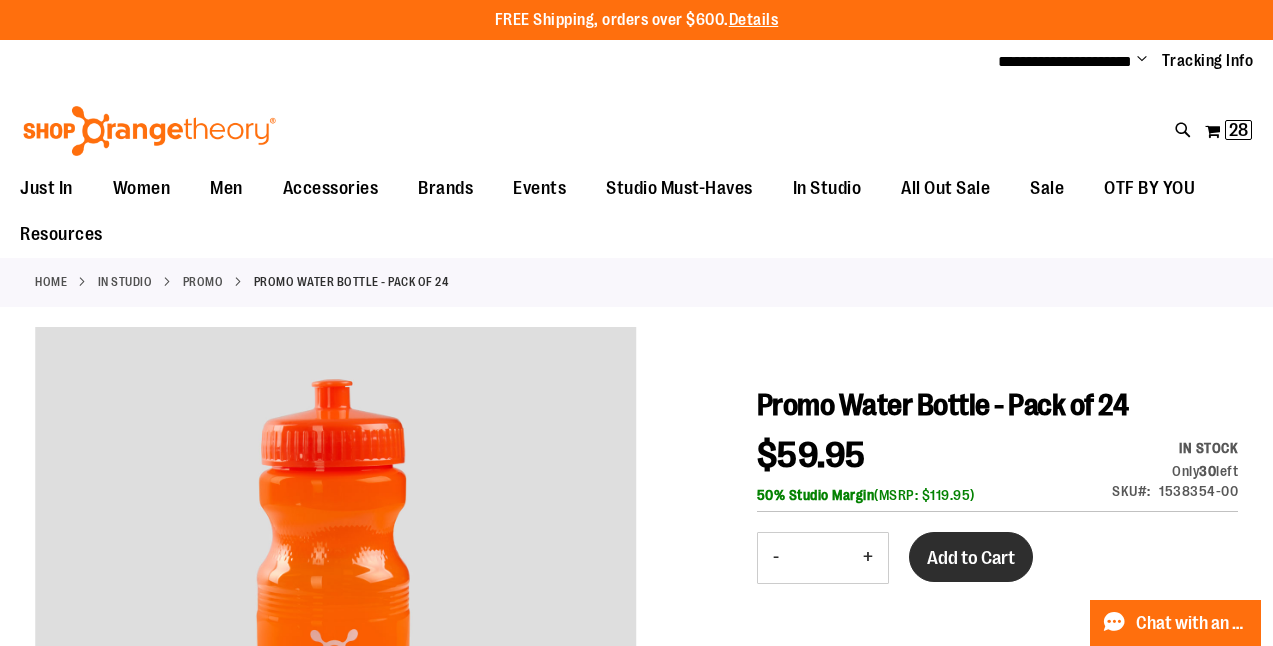 click on "Add to Cart" at bounding box center [971, 558] 